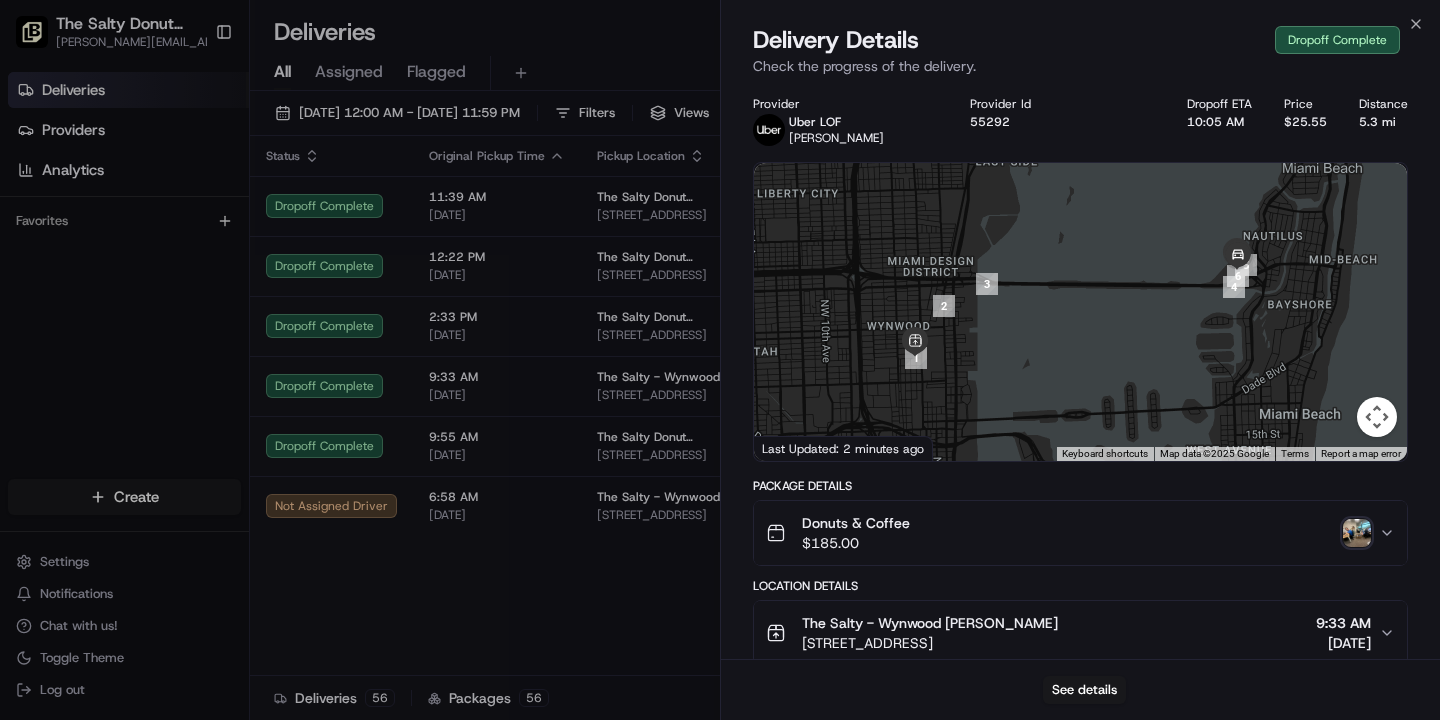 scroll, scrollTop: 0, scrollLeft: 0, axis: both 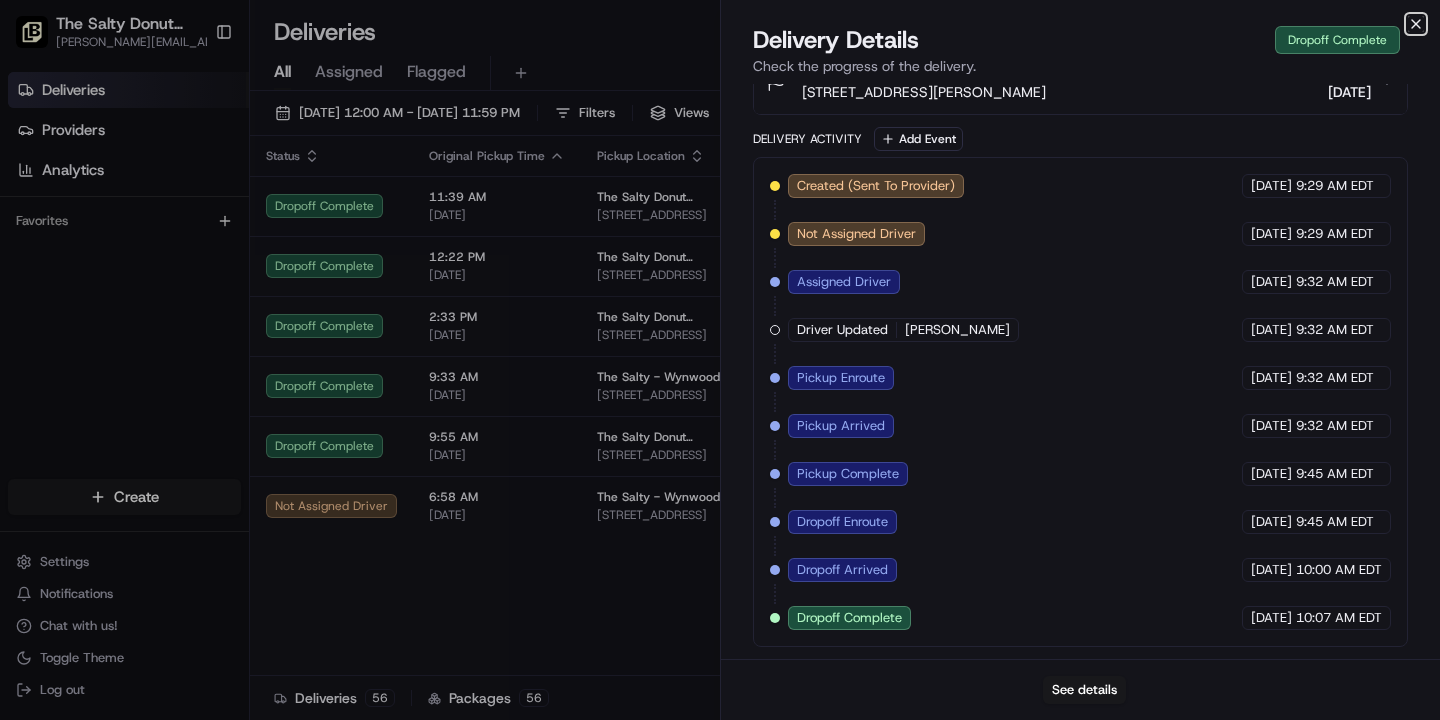 click 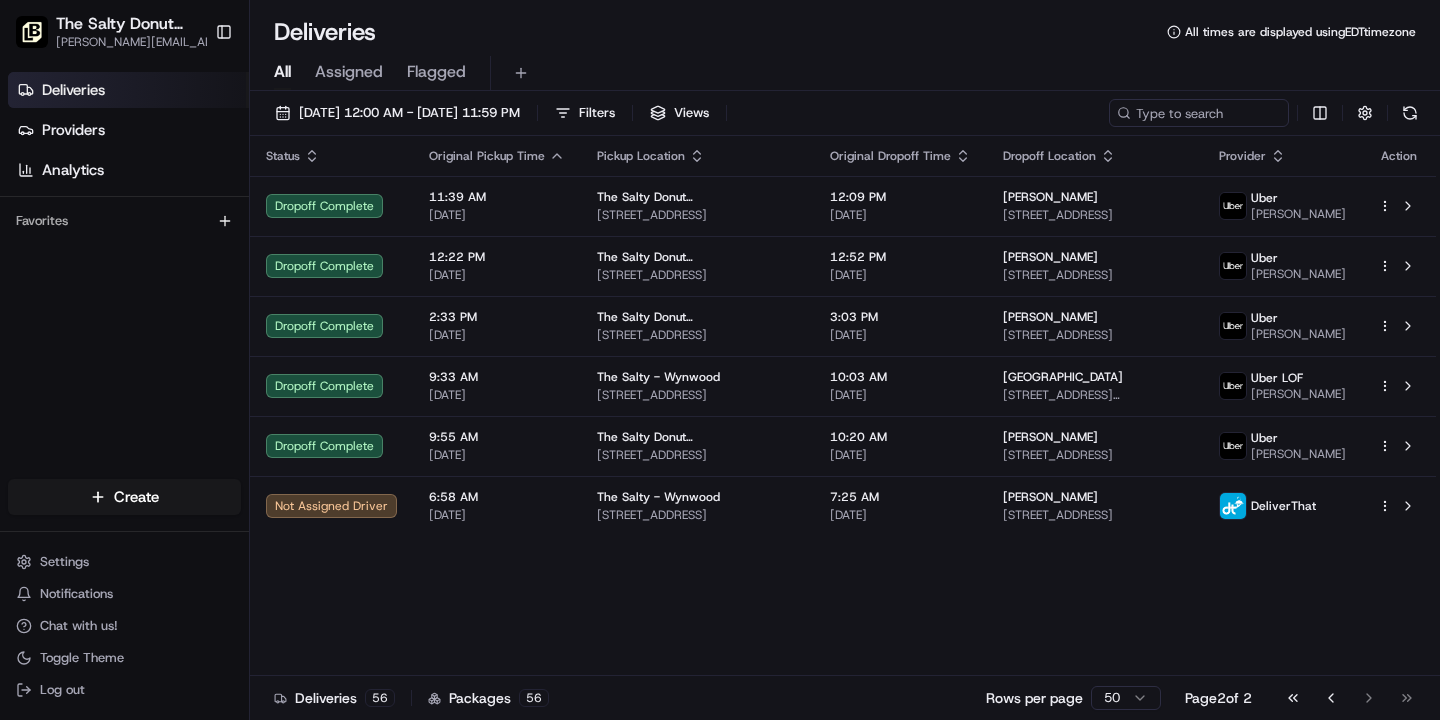 click on "Deliveries" at bounding box center [73, 90] 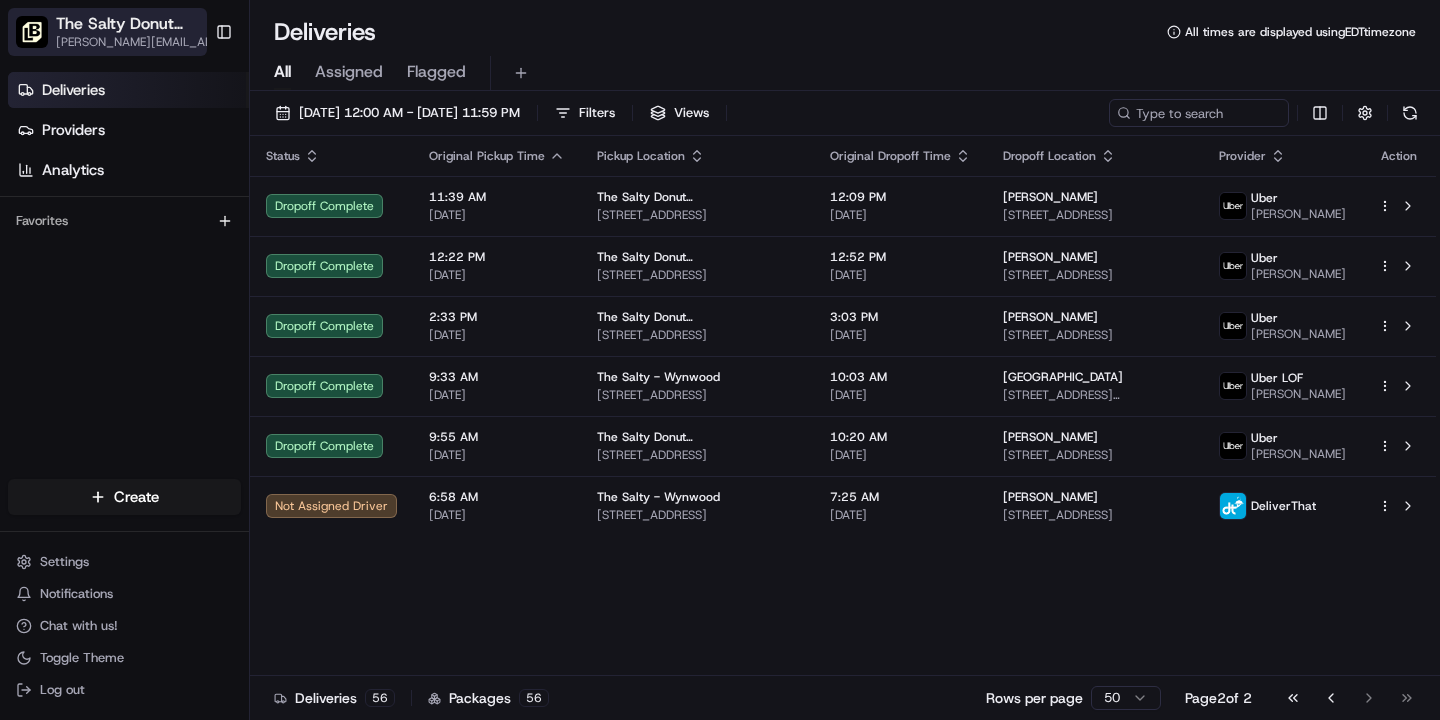 click on "The Salty Donut ([GEOGRAPHIC_DATA])" at bounding box center (143, 24) 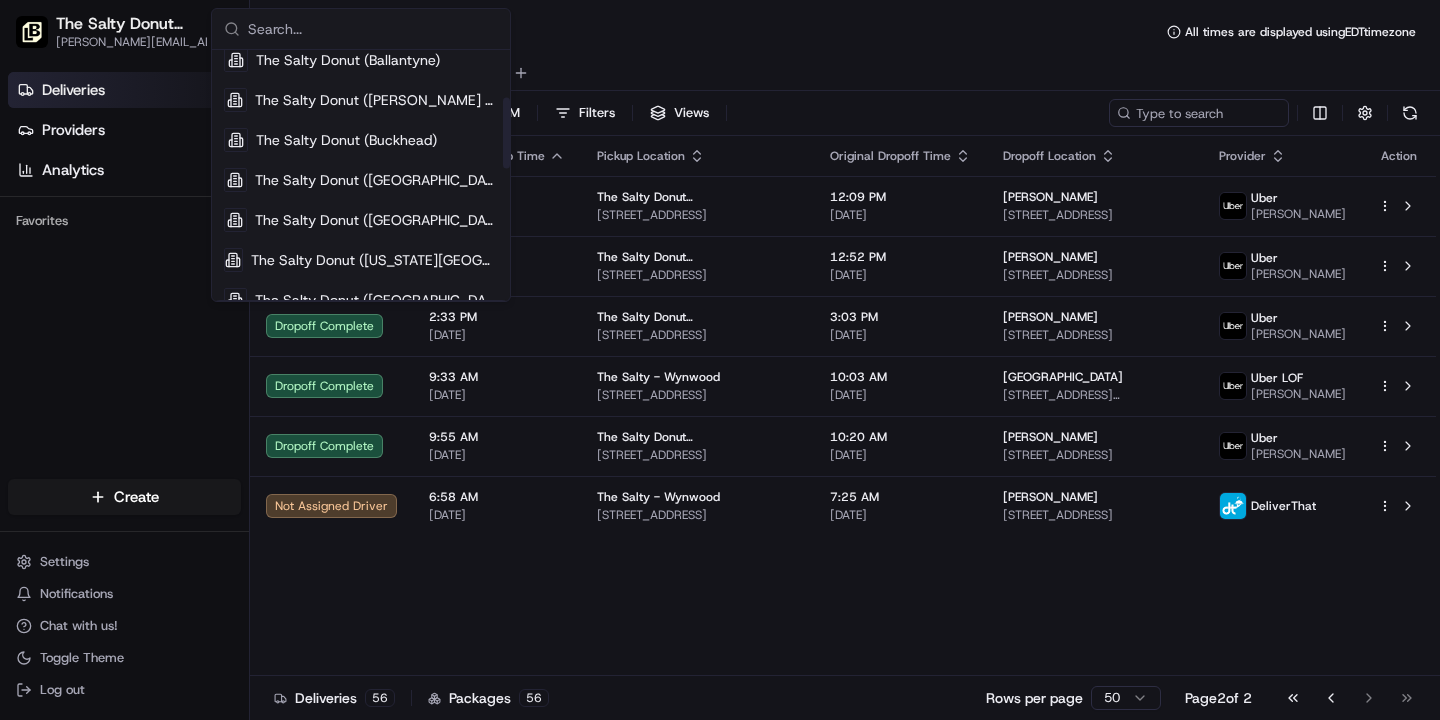 scroll, scrollTop: 167, scrollLeft: 0, axis: vertical 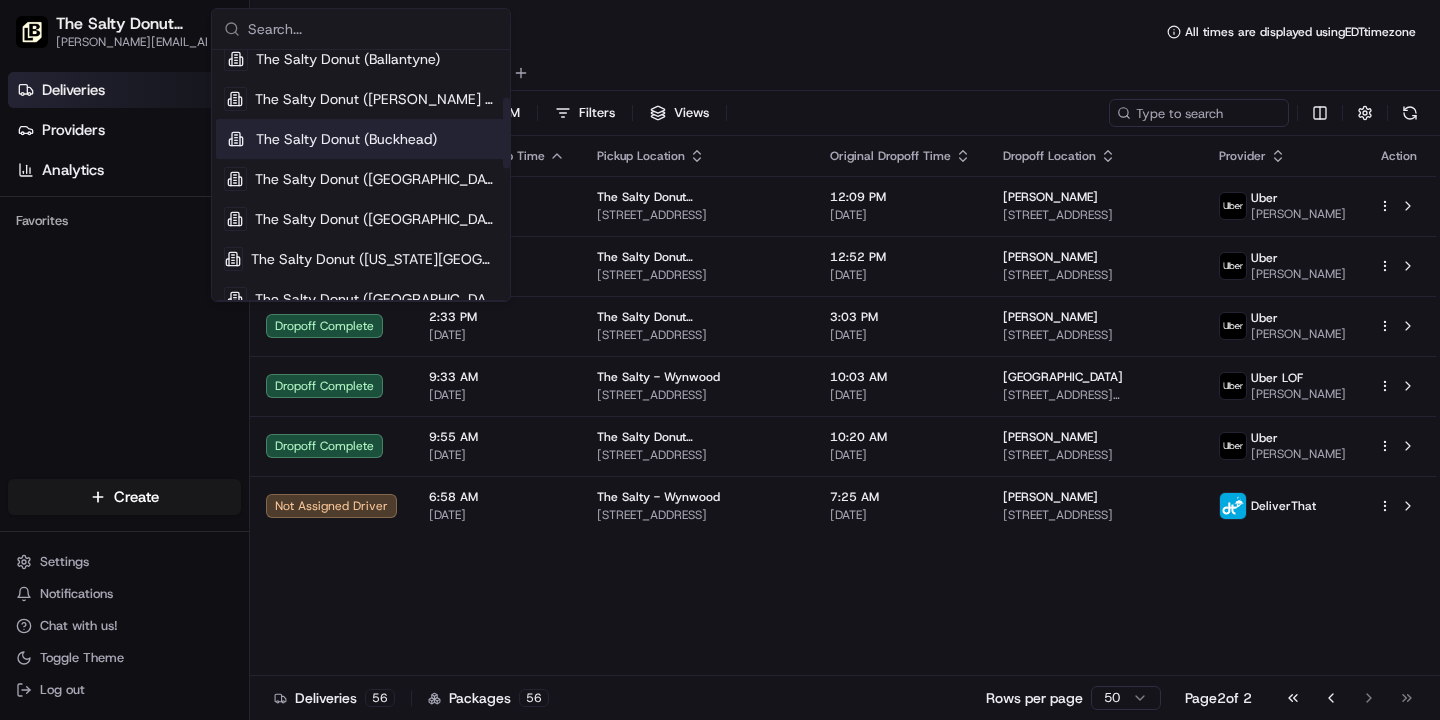 click on "The Salty Donut (Buckhead)" at bounding box center [346, 139] 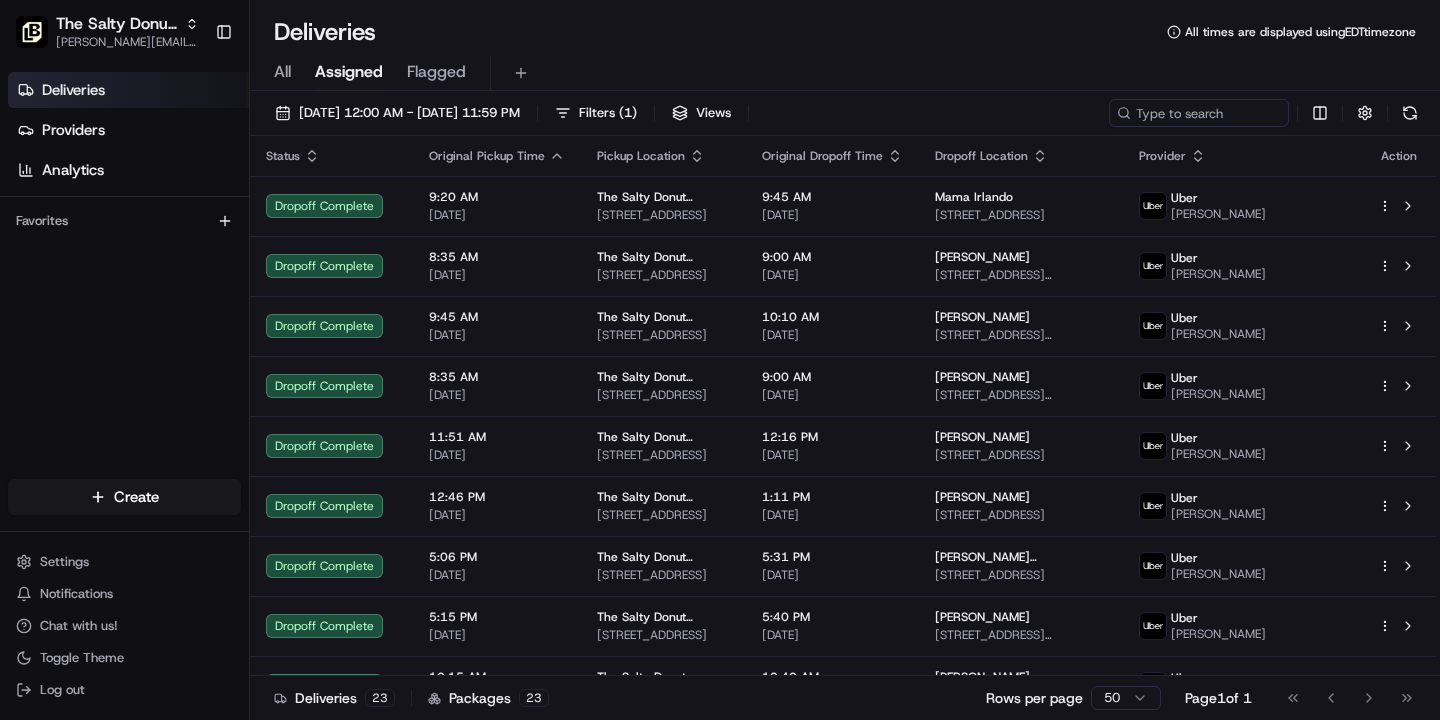 click on "All" at bounding box center [282, 72] 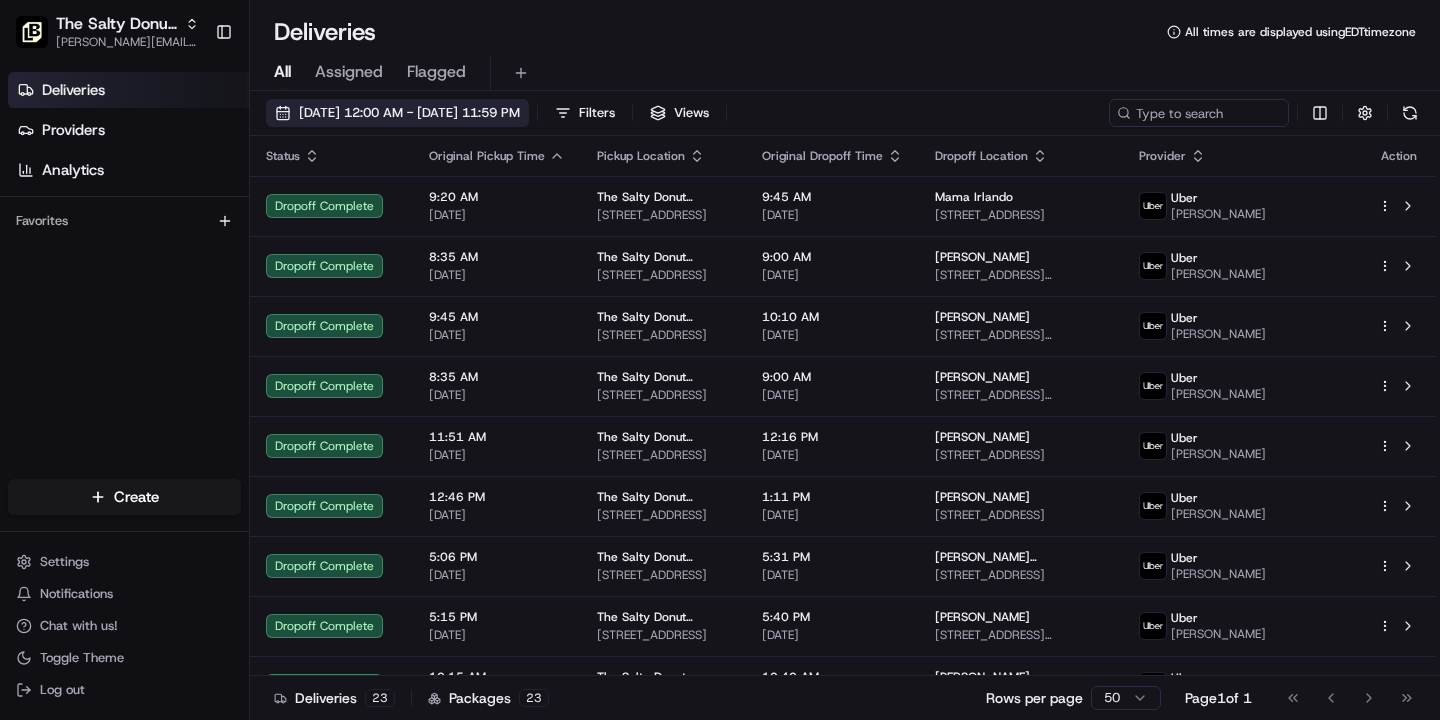 click on "[DATE] 12:00 AM - [DATE] 11:59 PM" at bounding box center [409, 113] 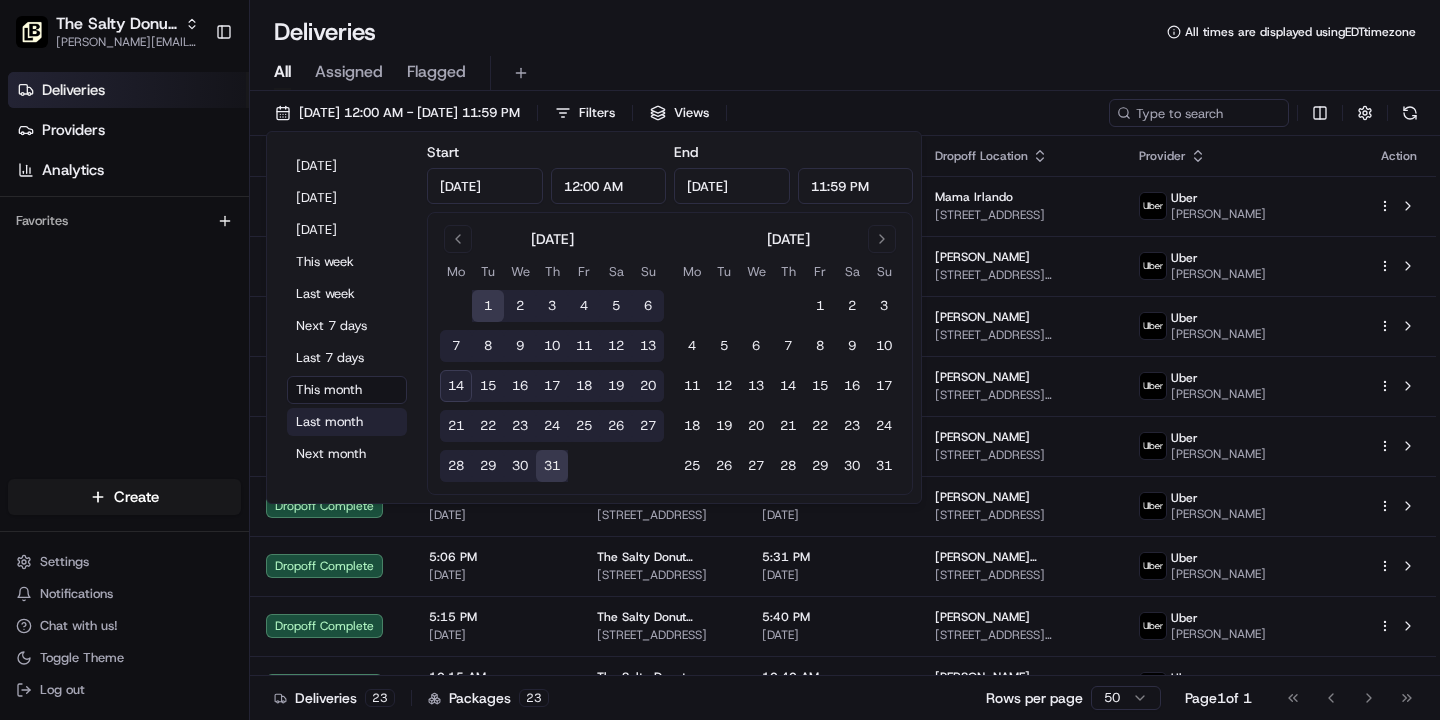 click on "Last month" at bounding box center [347, 422] 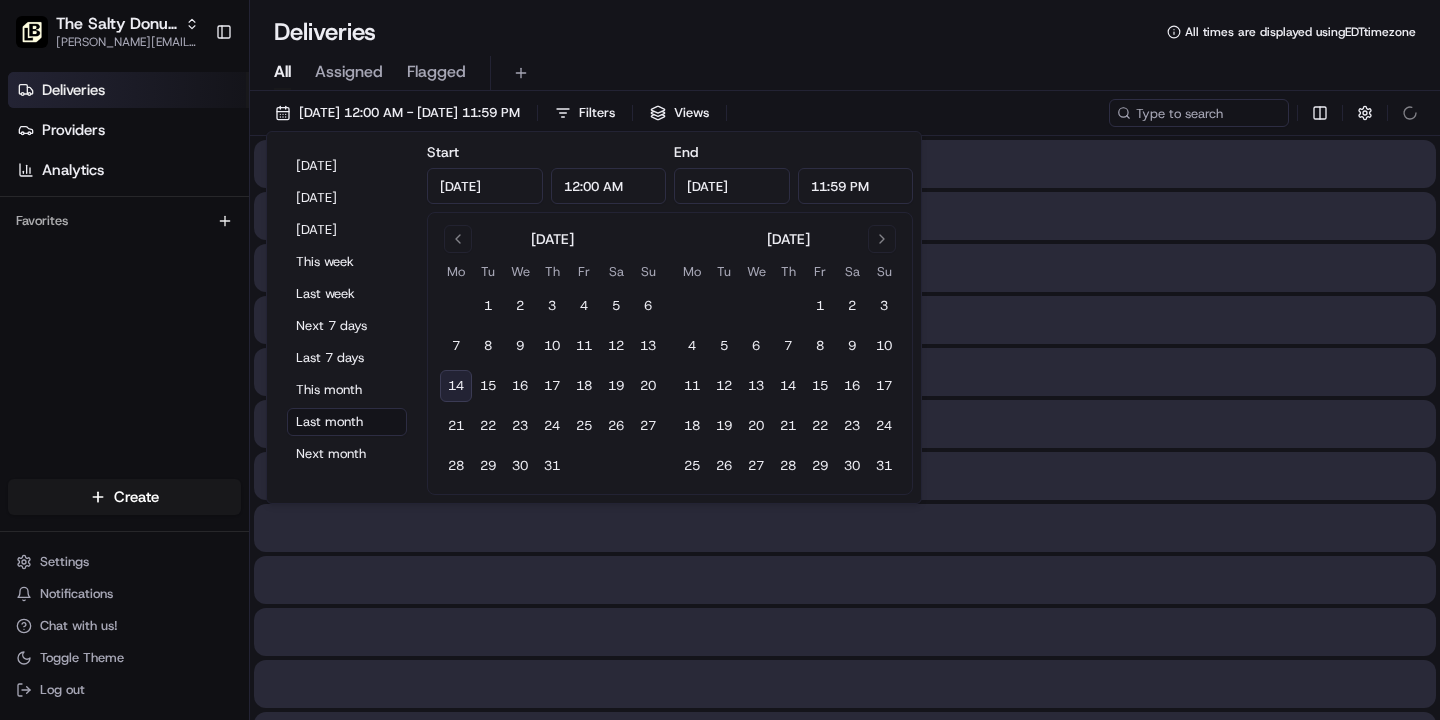 click on "All Assigned Flagged" at bounding box center (845, 73) 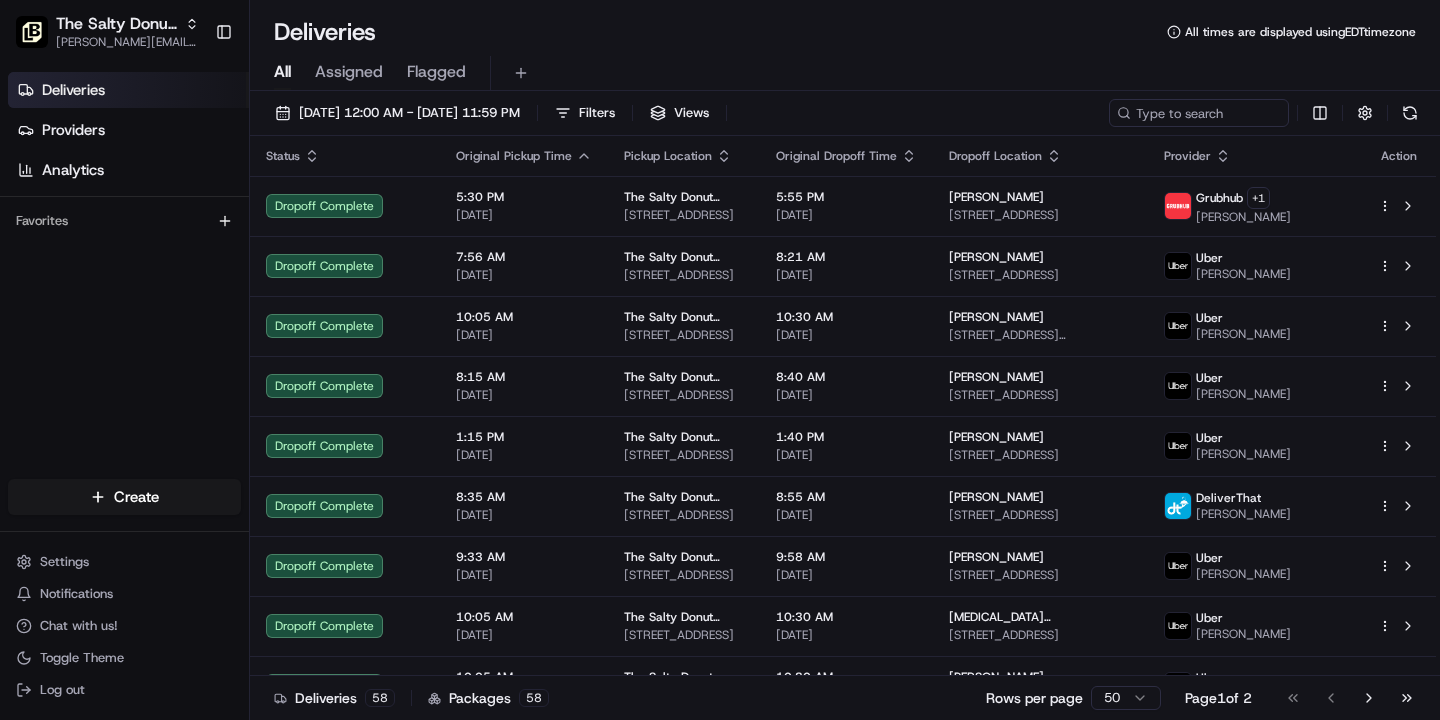 click on "All" at bounding box center [282, 72] 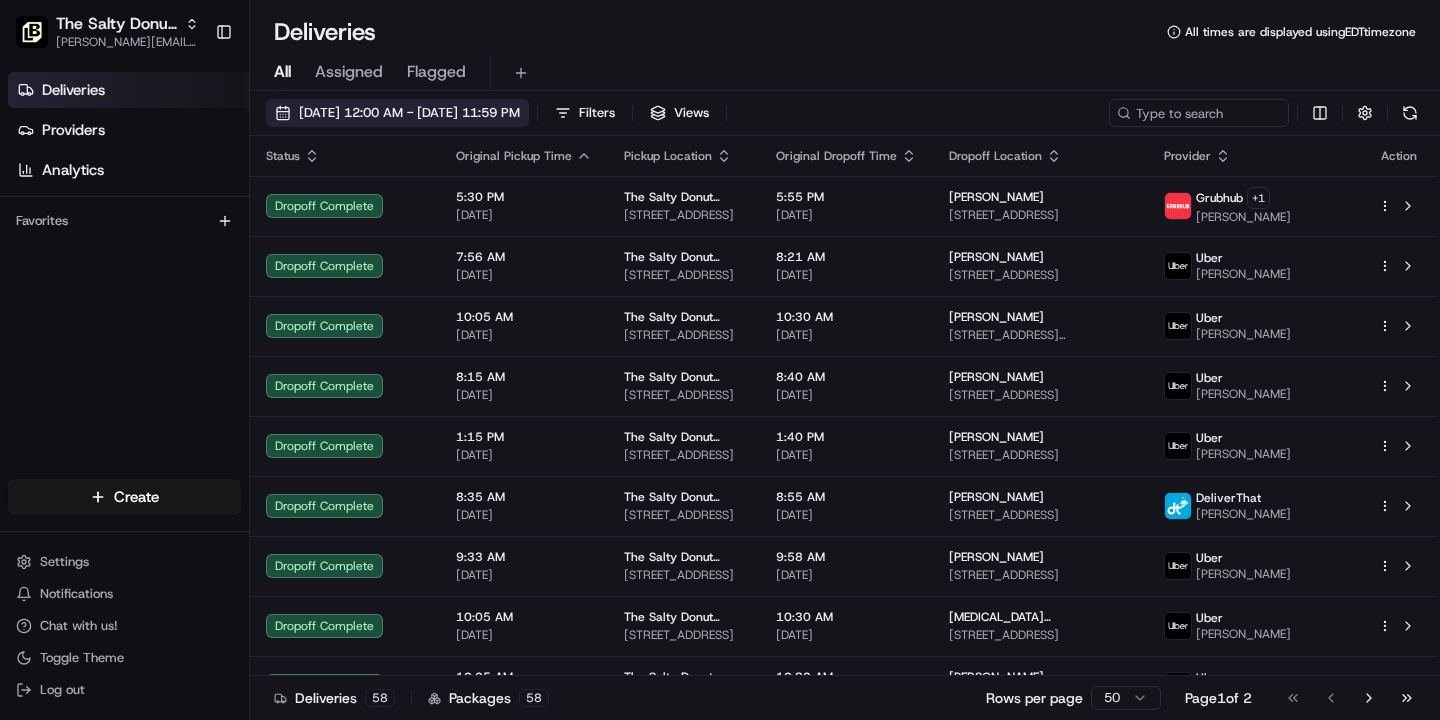 click on "[DATE] 12:00 AM - [DATE] 11:59 PM" at bounding box center (409, 113) 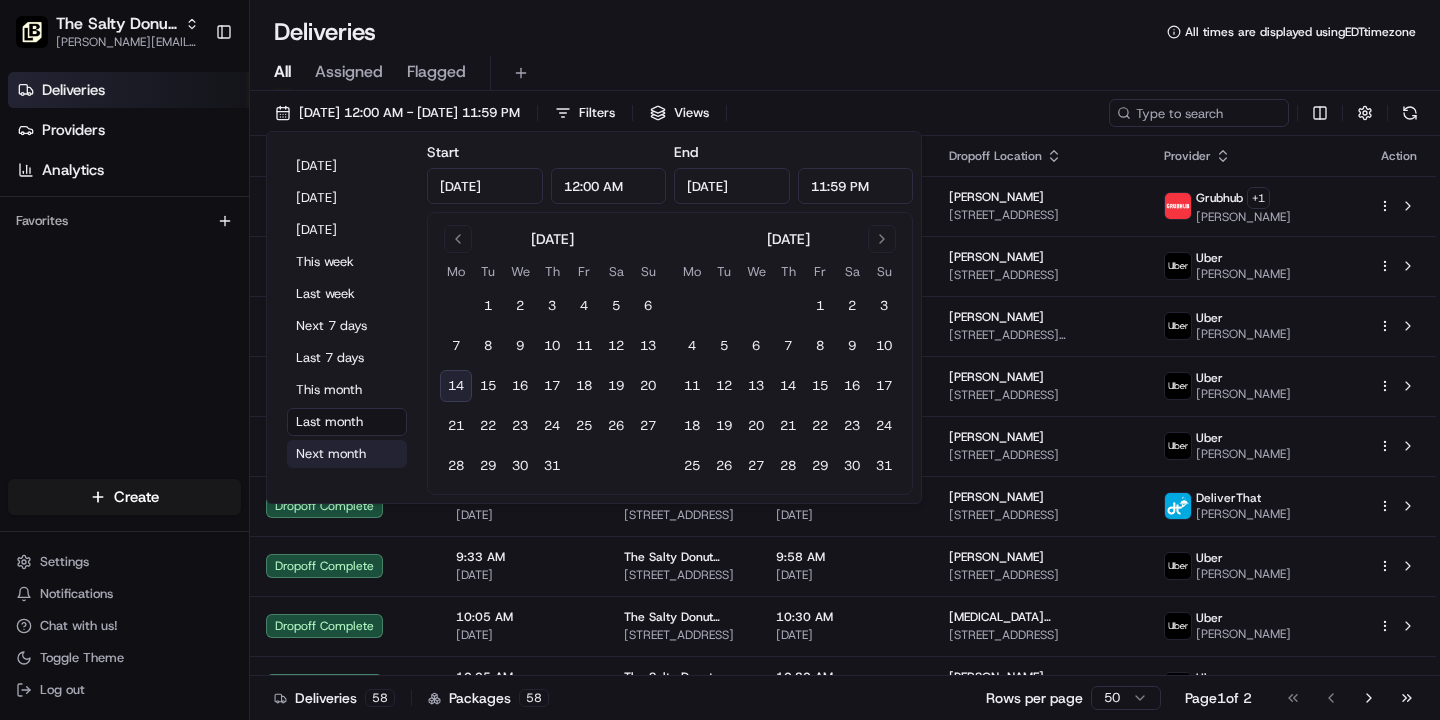 click on "Next month" at bounding box center [347, 454] 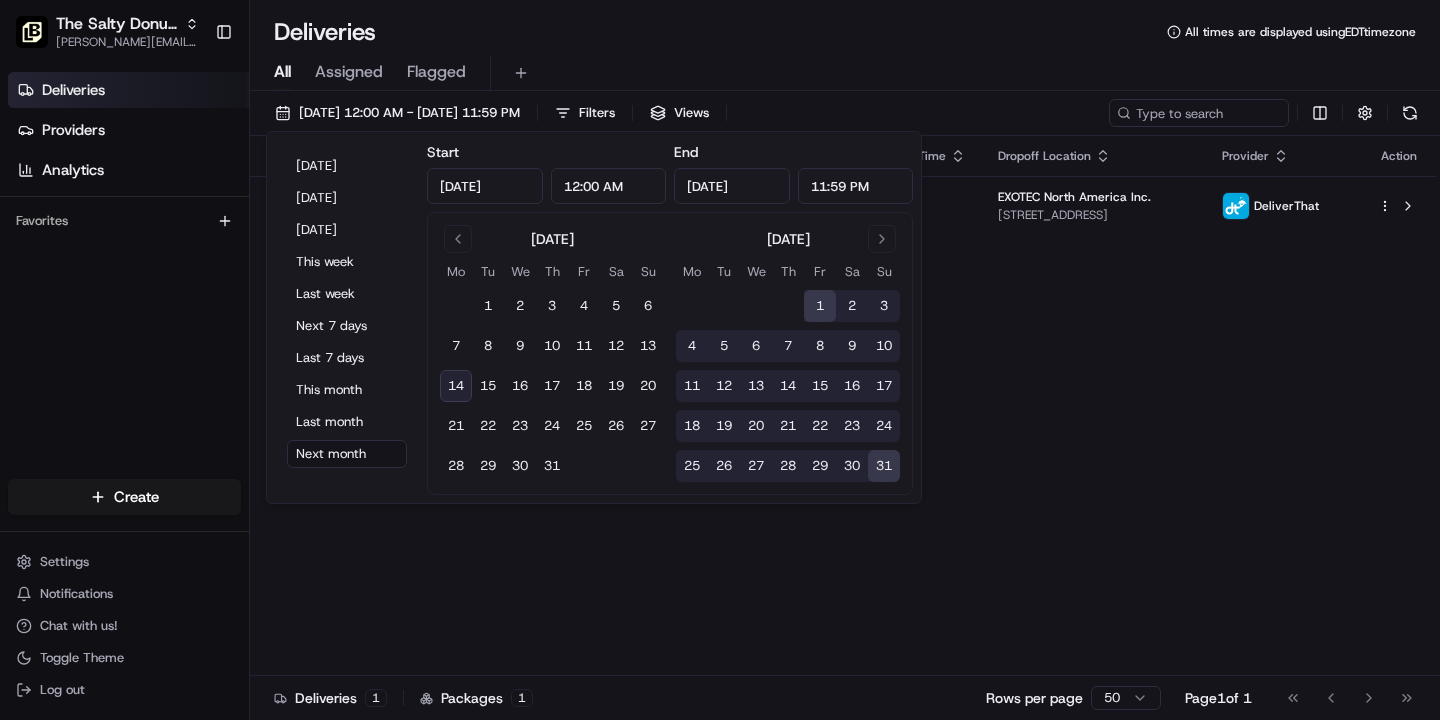 click on "Deliveries All times are displayed using  EDT  timezone" at bounding box center [845, 32] 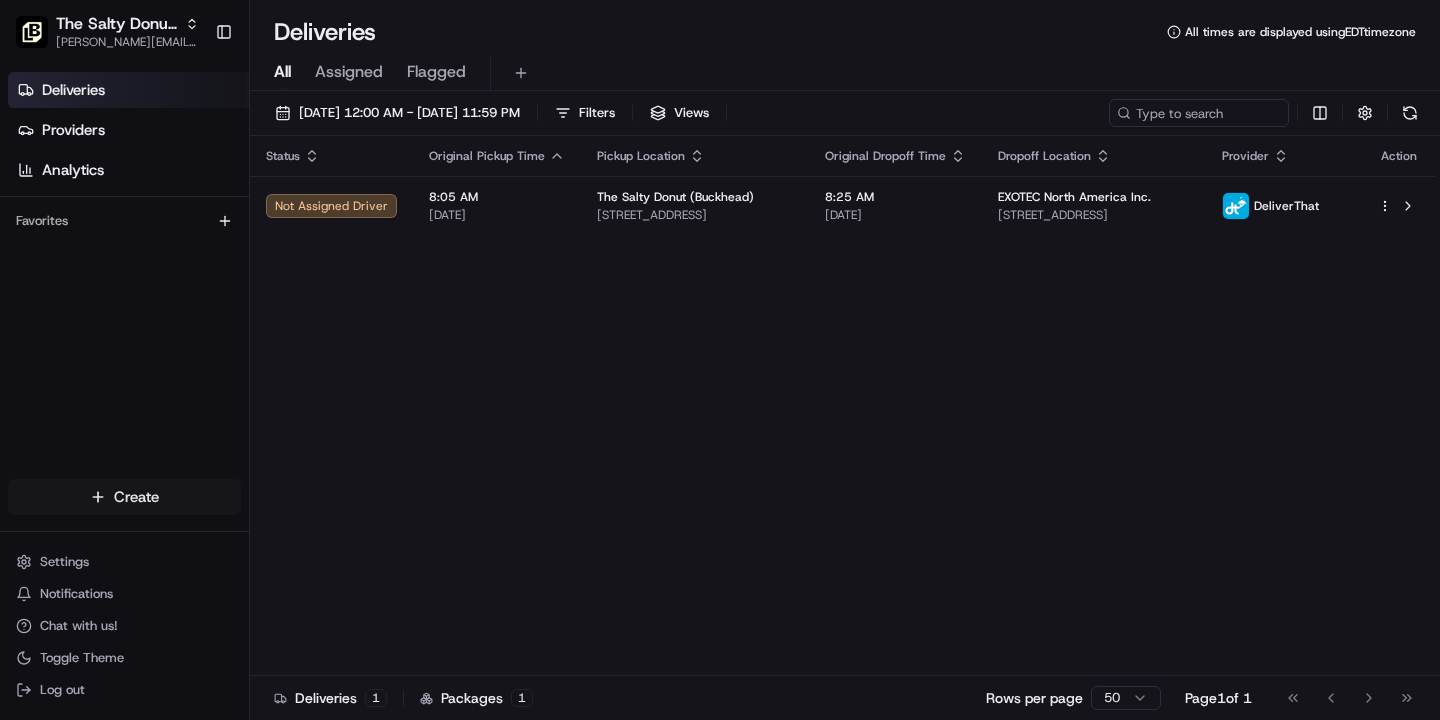 click on "The Salty Donut (Buckhead) [PERSON_NAME][EMAIL_ADDRESS][DOMAIN_NAME] Toggle Sidebar Deliveries Providers Analytics Favorites Main Menu Members & Organization Organization Users Roles Preferences Customization Tracking Orchestration Automations Locations Pickup Locations Dropoff Locations Billing Billing Refund Requests Integrations Notification Triggers Webhooks API Keys Request Logs Create Settings Notifications Chat with us! Toggle Theme Log out Deliveries All times are displayed using  EDT  timezone All Assigned Flagged [DATE] 12:00 AM - [DATE] 11:59 PM Filters Views Status Original Pickup Time Pickup Location Original Dropoff Time Dropoff Location Provider Action Not Assigned Driver 8:05 AM [DATE] The Salty Donut ([GEOGRAPHIC_DATA]) [STREET_ADDRESS] 8:25 AM [DATE] EXOTEC North America Inc. [STREET_ADDRESS] DeliverThat Deliveries 1 Packages 1 Rows per page 50 Page  1  of   1 Go to first page Go to previous page Go to next page" at bounding box center (720, 360) 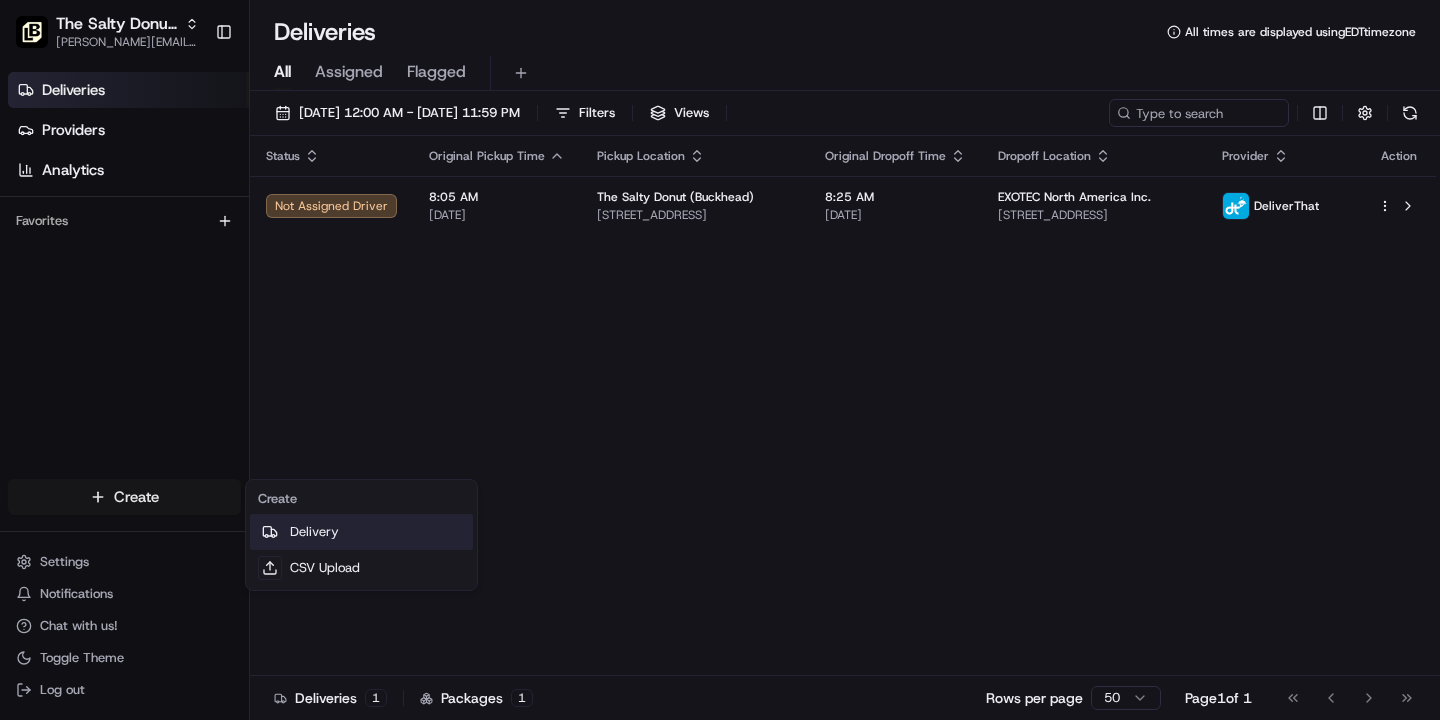 click on "Delivery" at bounding box center [361, 532] 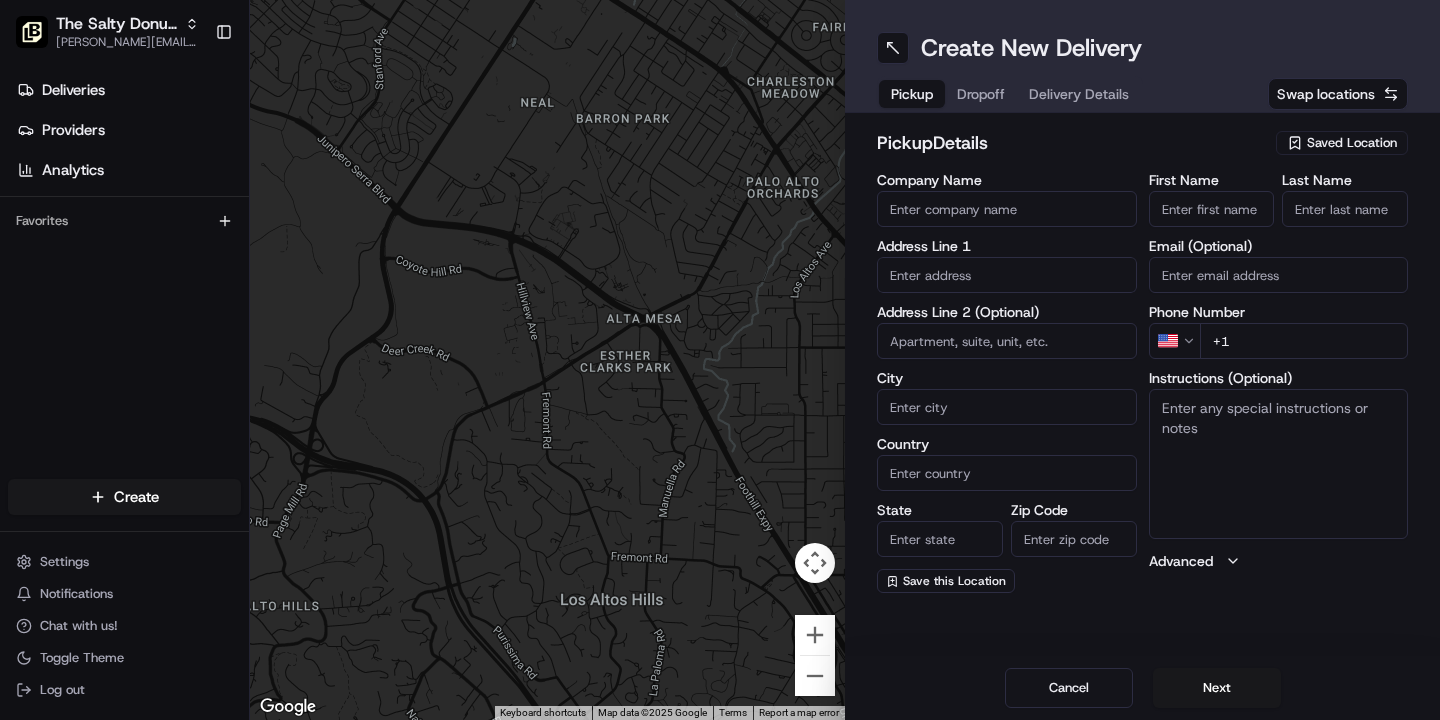 click on "Saved Location" at bounding box center (1352, 143) 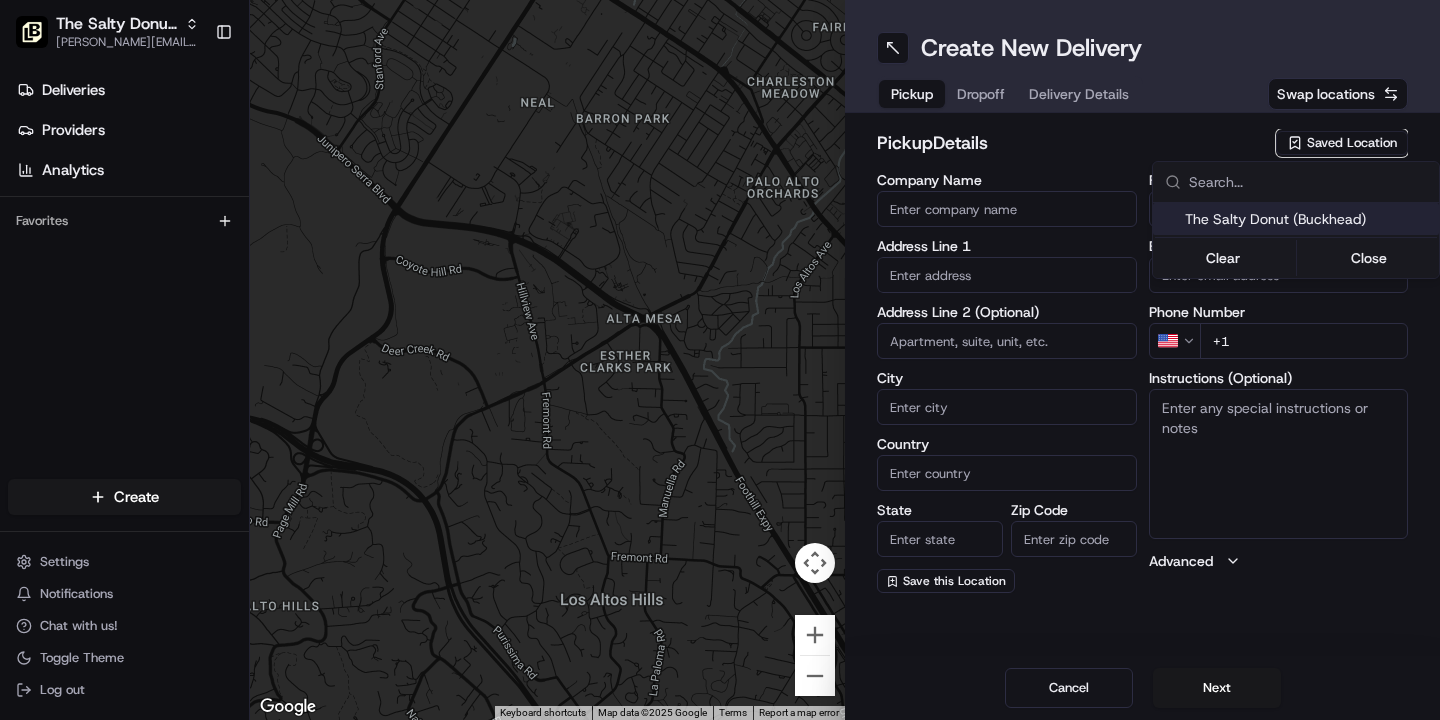 click on "The Salty Donut (Buckhead)" at bounding box center (1308, 219) 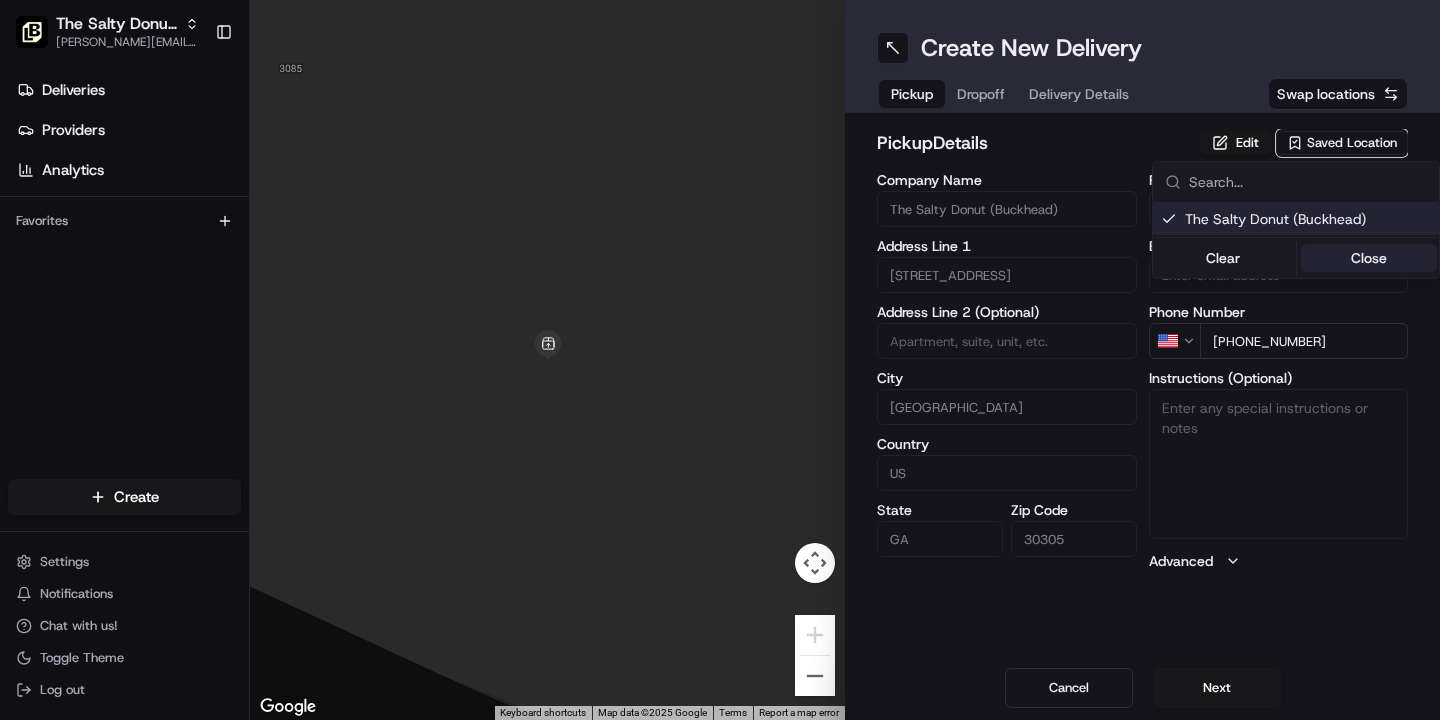 click on "Close" at bounding box center [1369, 258] 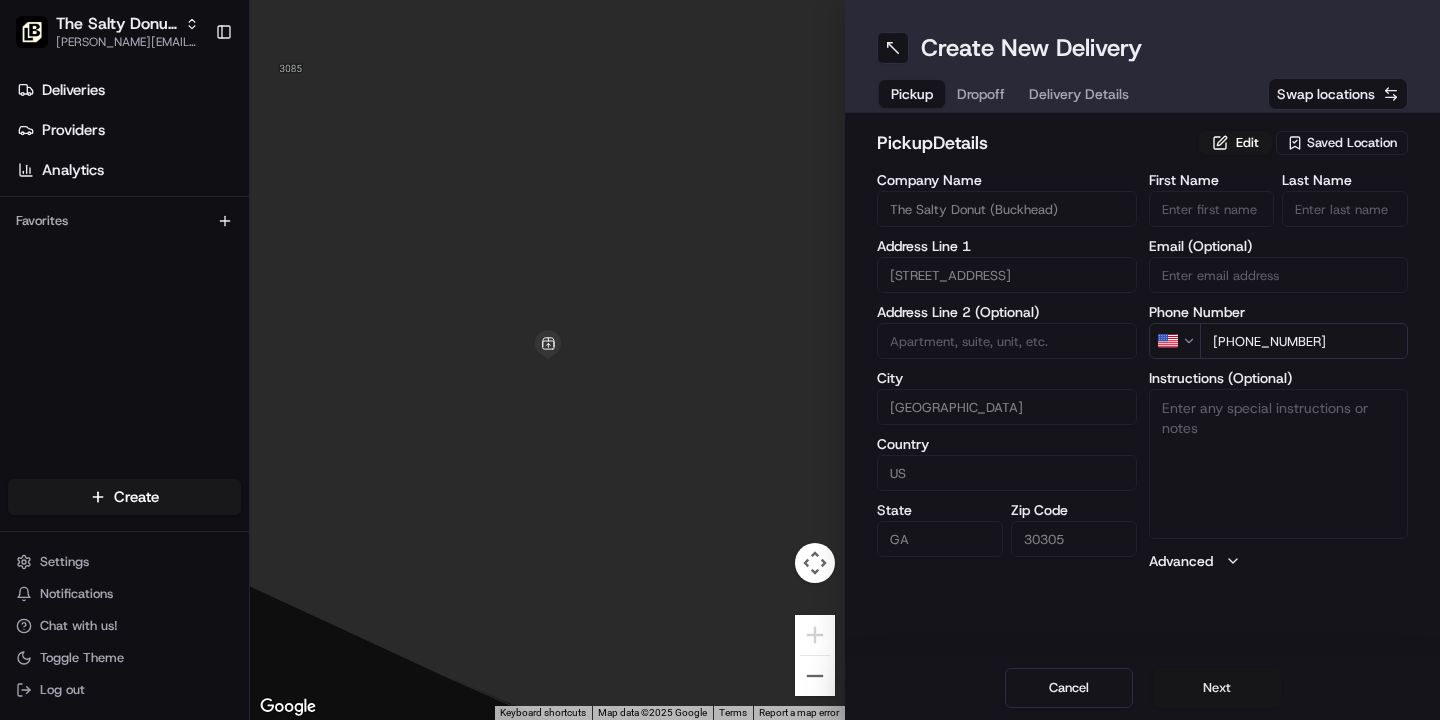 click on "Next" at bounding box center (1217, 688) 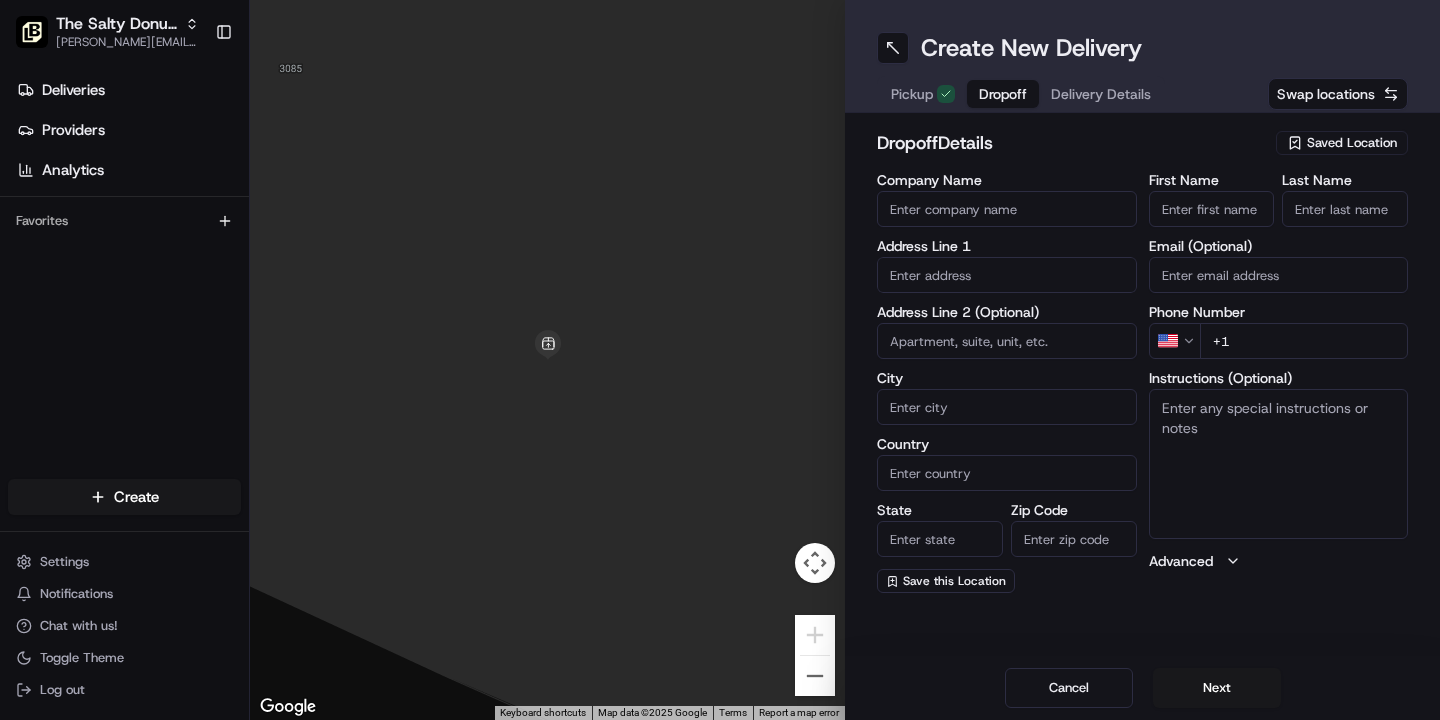click at bounding box center (1007, 275) 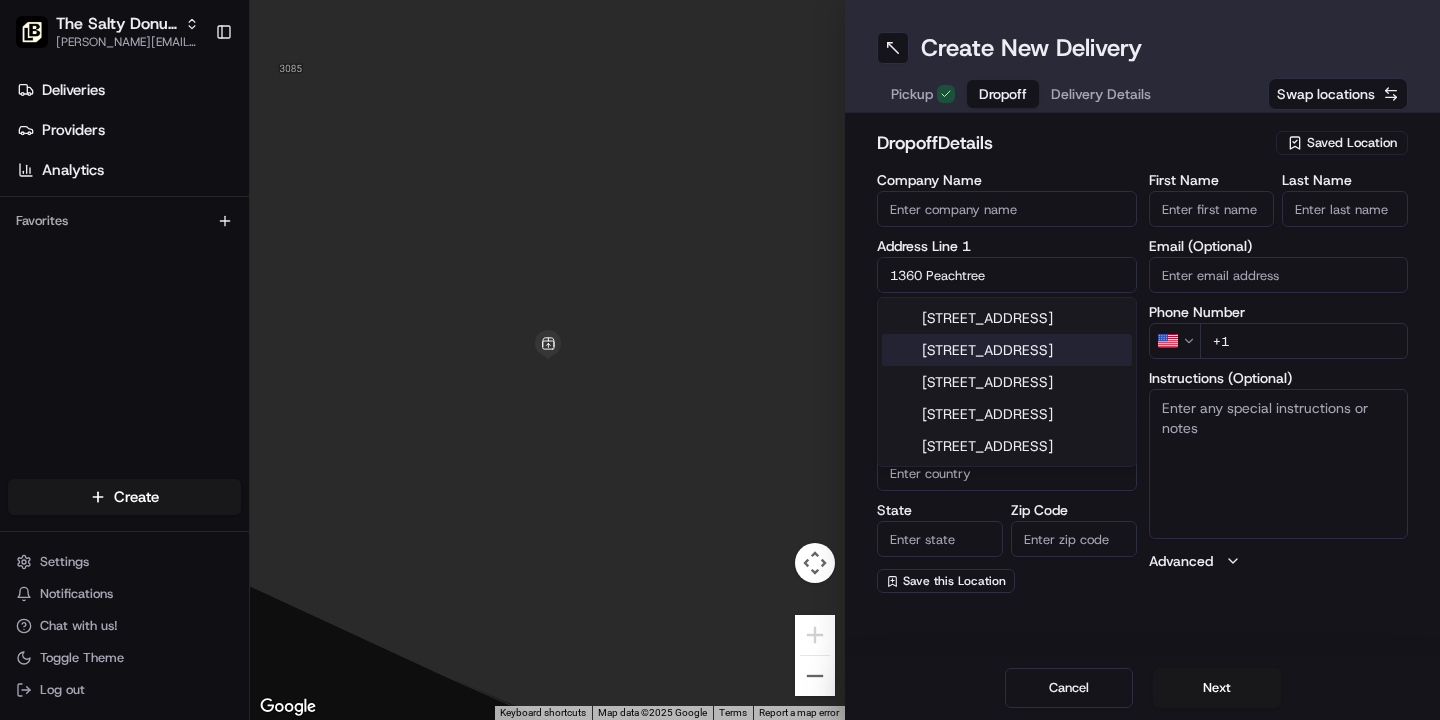 click on "[STREET_ADDRESS]" at bounding box center (1007, 350) 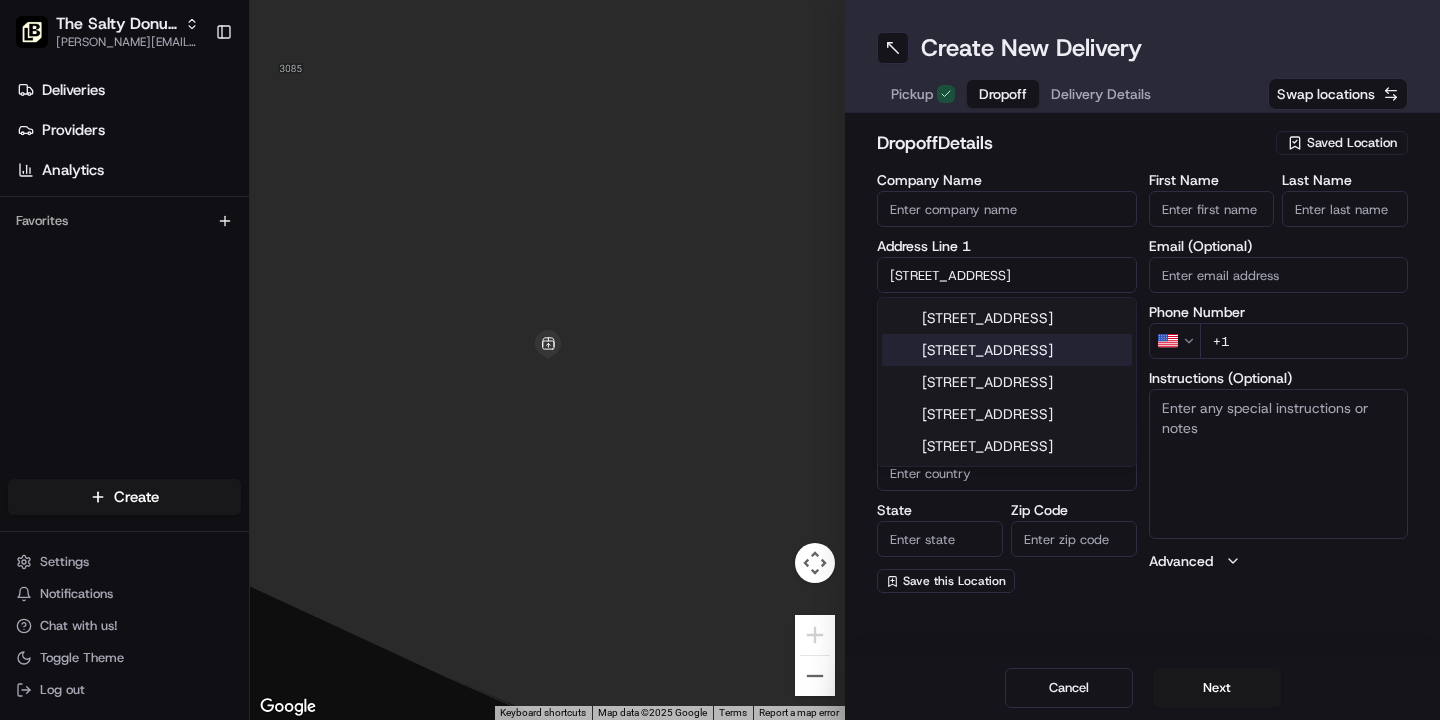 type on "[STREET_ADDRESS]" 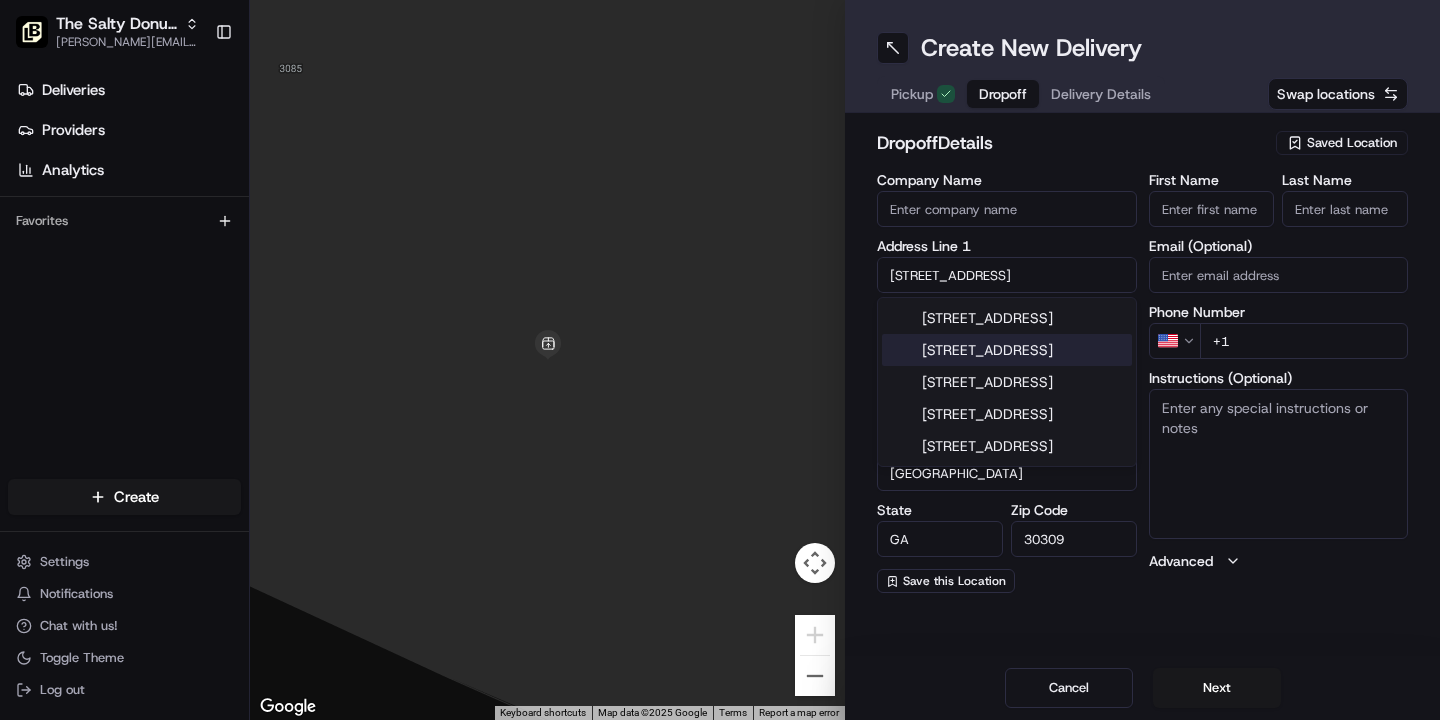 type on "[STREET_ADDRESS]" 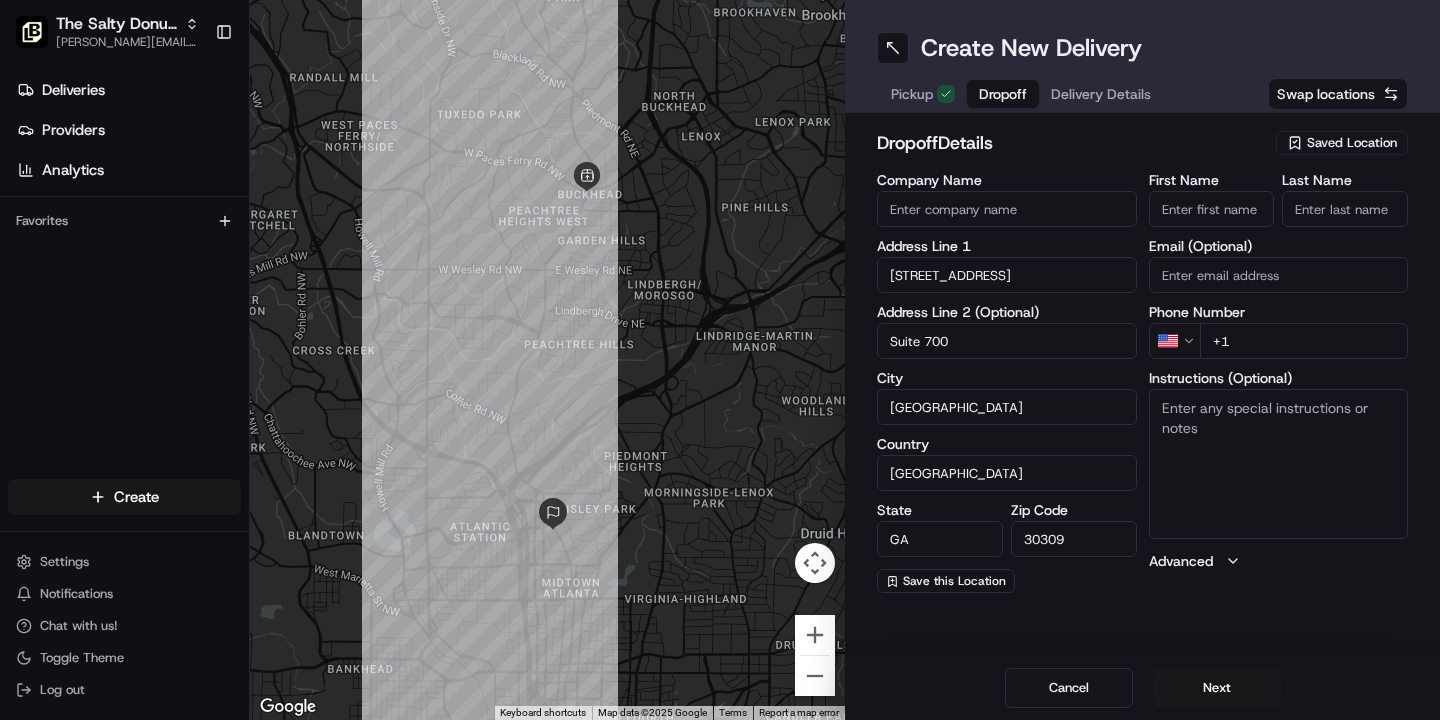 type on "Suite 700" 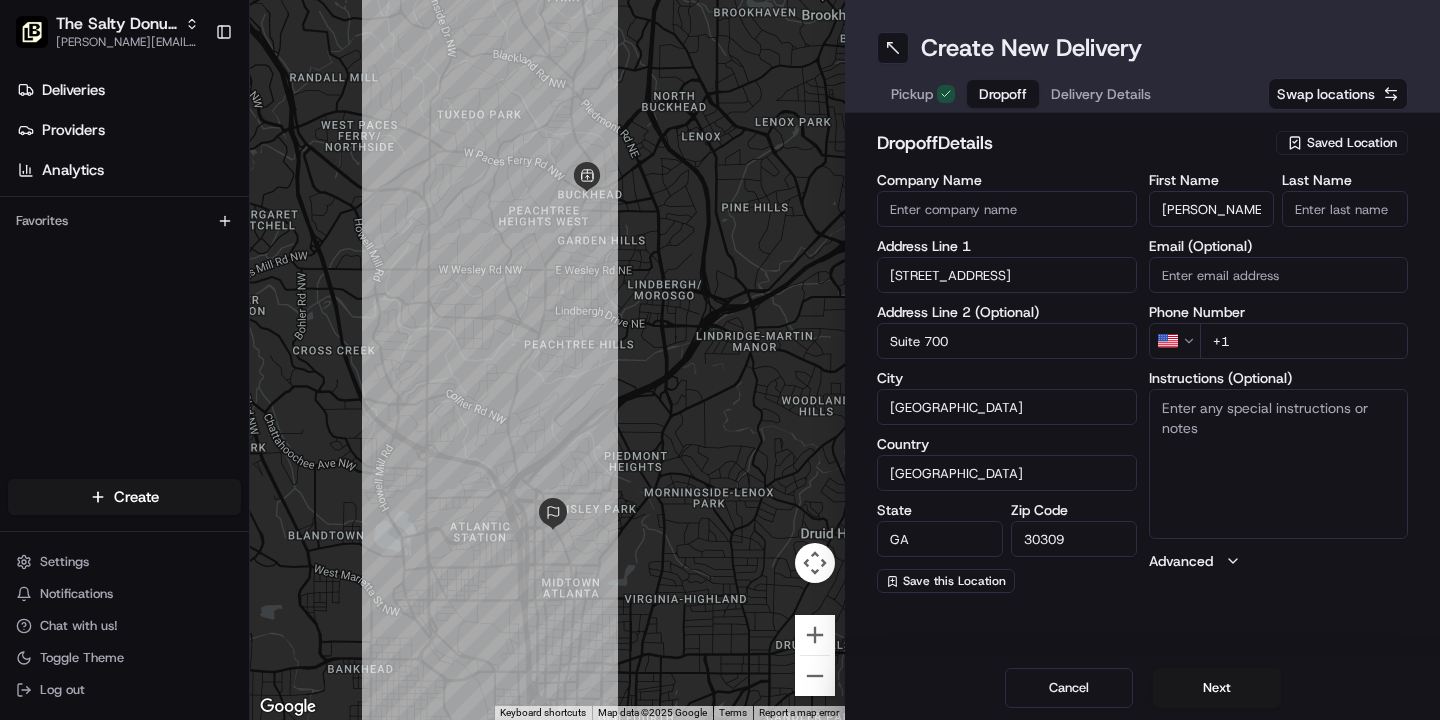 type on "[PERSON_NAME]" 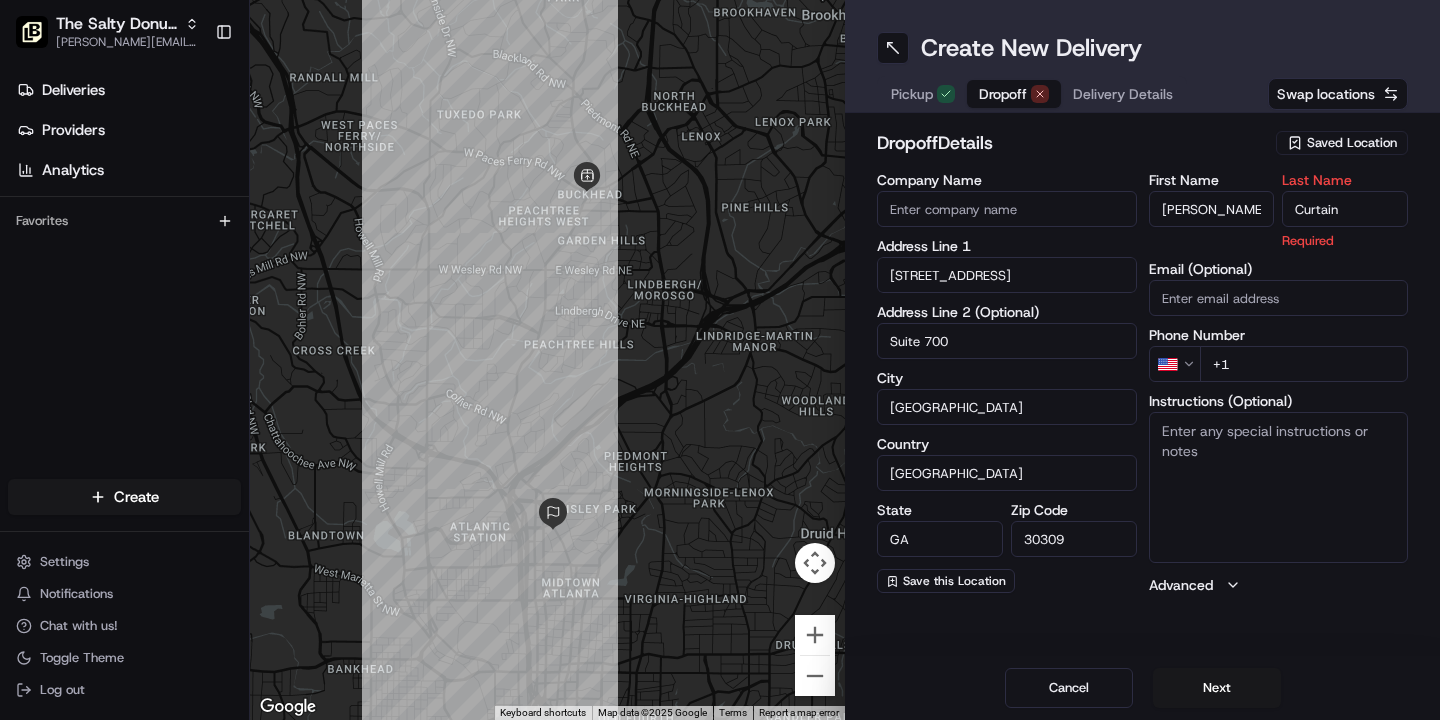 type on "Curtain" 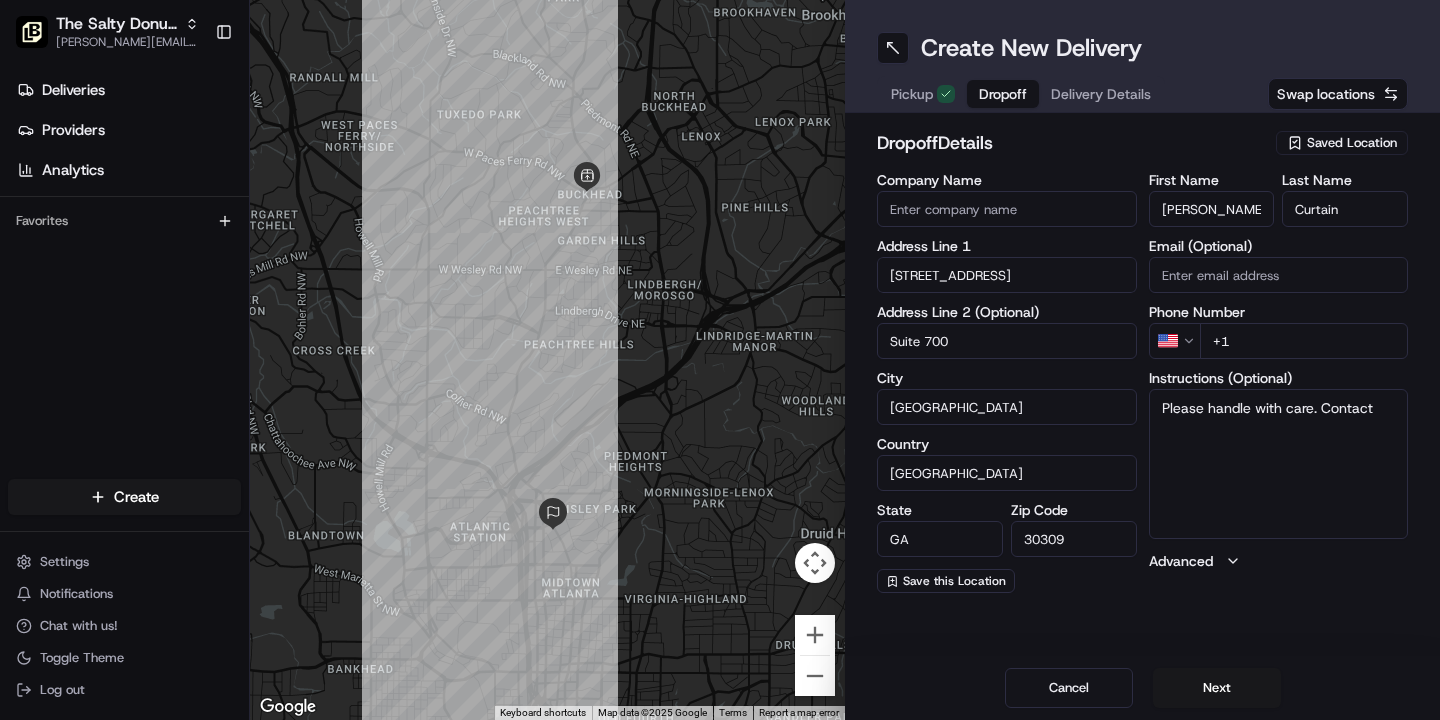 paste on "[PERSON_NAME] [PHONE_NUMBER] with a backup contact of [PERSON_NAME] [PHONE_NUMBER]" 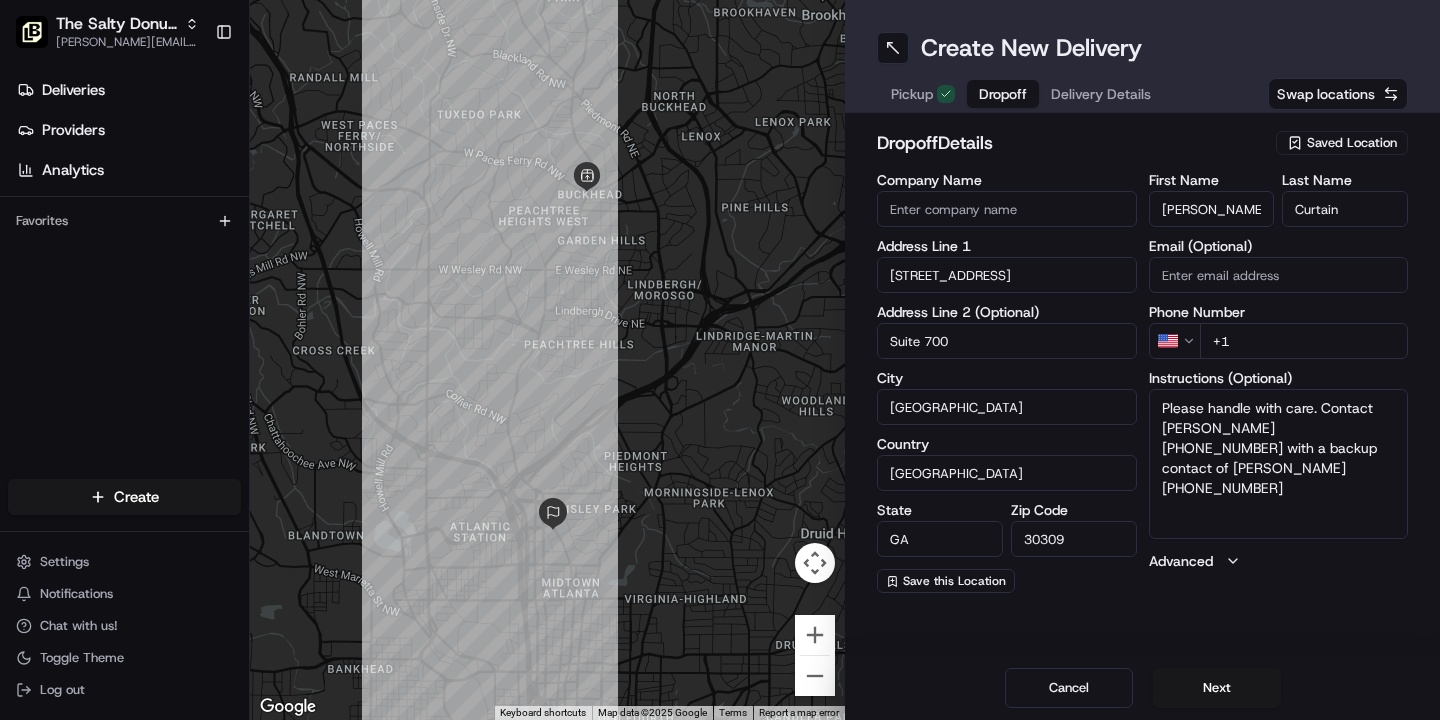 click on "Please handle with care. Contact [PERSON_NAME] [PHONE_NUMBER] with a backup contact of [PERSON_NAME] [PHONE_NUMBER]" at bounding box center (1279, 464) 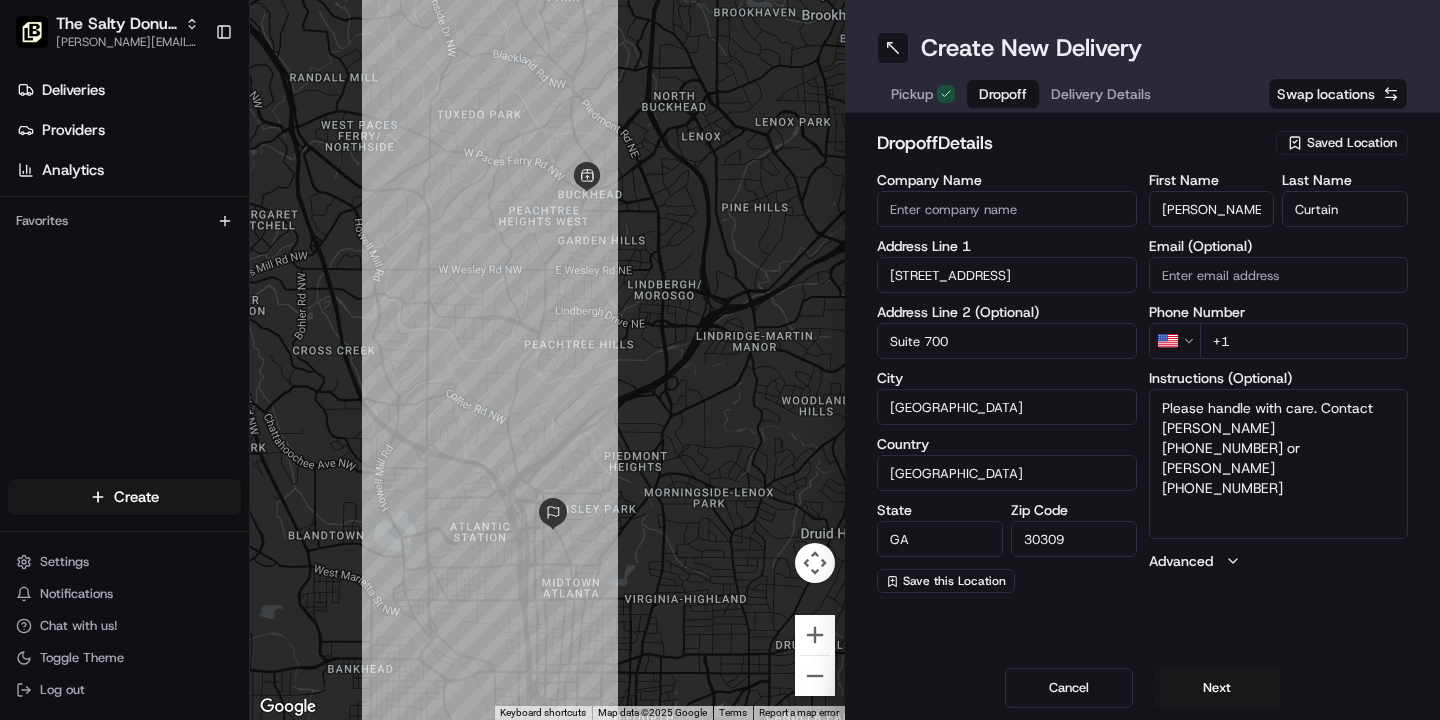 click on "Please handle with care. Contact [PERSON_NAME] [PHONE_NUMBER] or [PERSON_NAME] [PHONE_NUMBER]" at bounding box center (1279, 464) 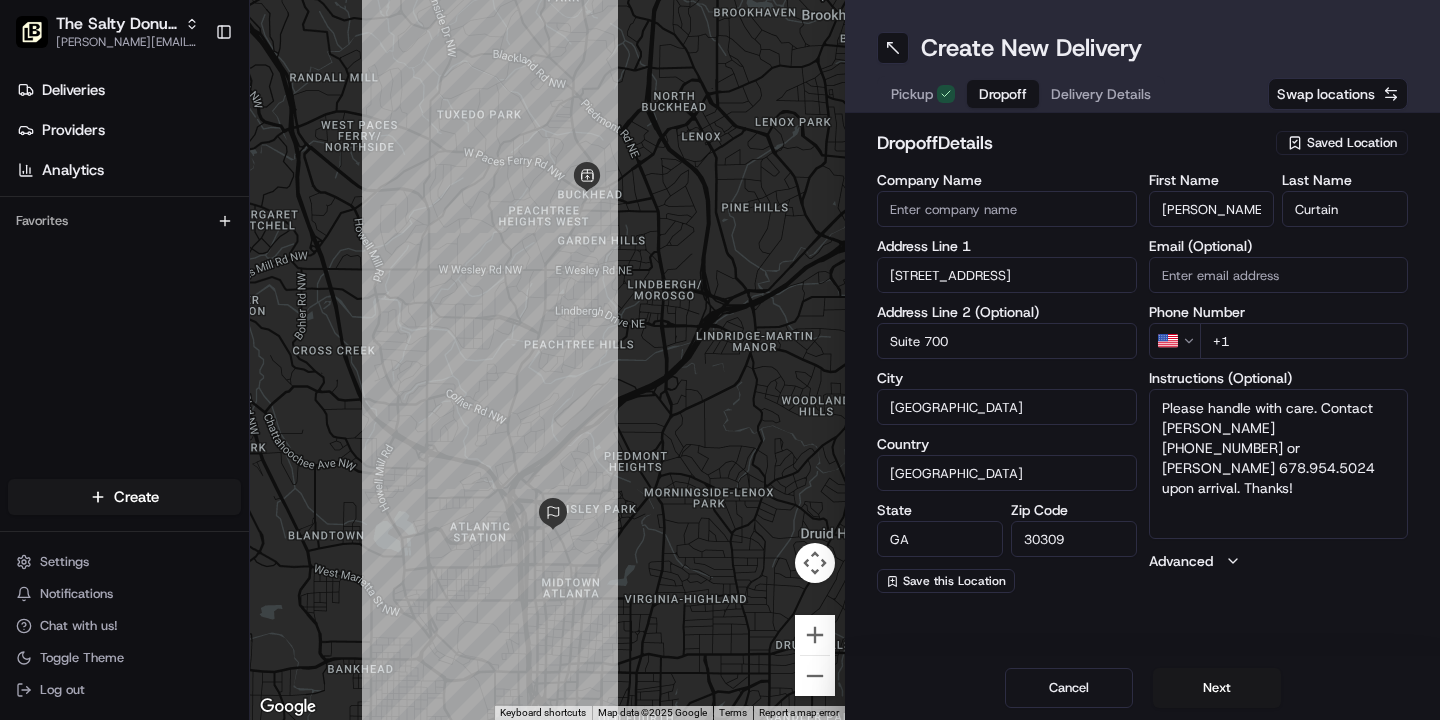 type on "Please handle with care. Contact [PERSON_NAME] [PHONE_NUMBER] or [PERSON_NAME] 678.954.5024 upon arrival. Thanks!" 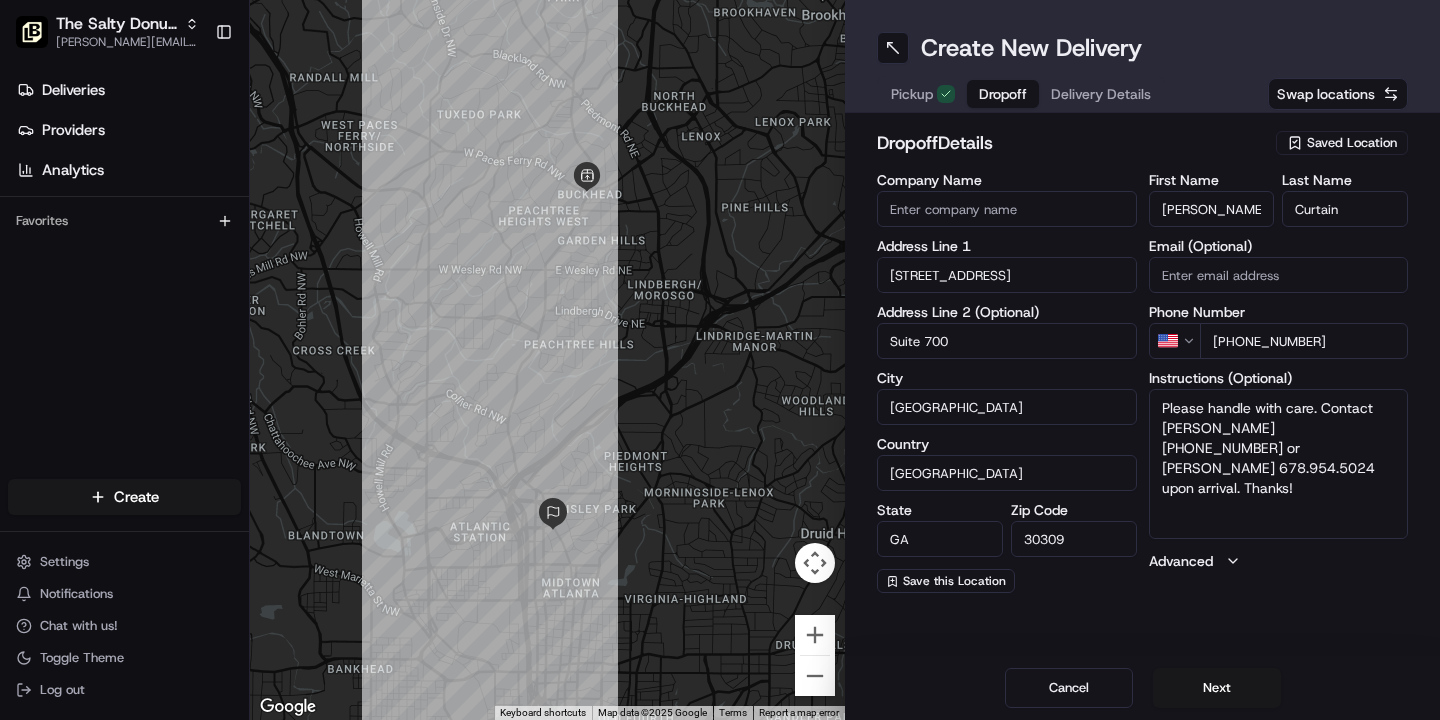 type on "[PHONE_NUMBER]" 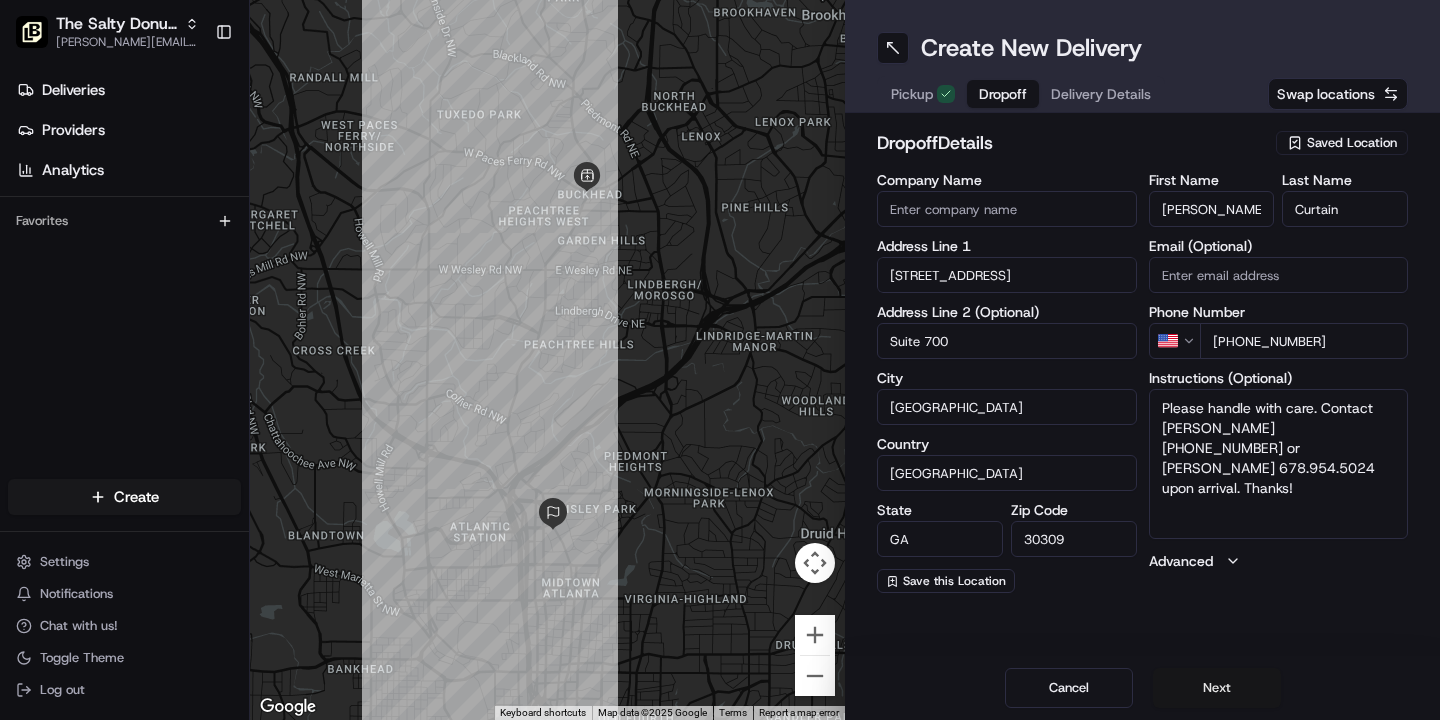 click on "Next" at bounding box center (1217, 688) 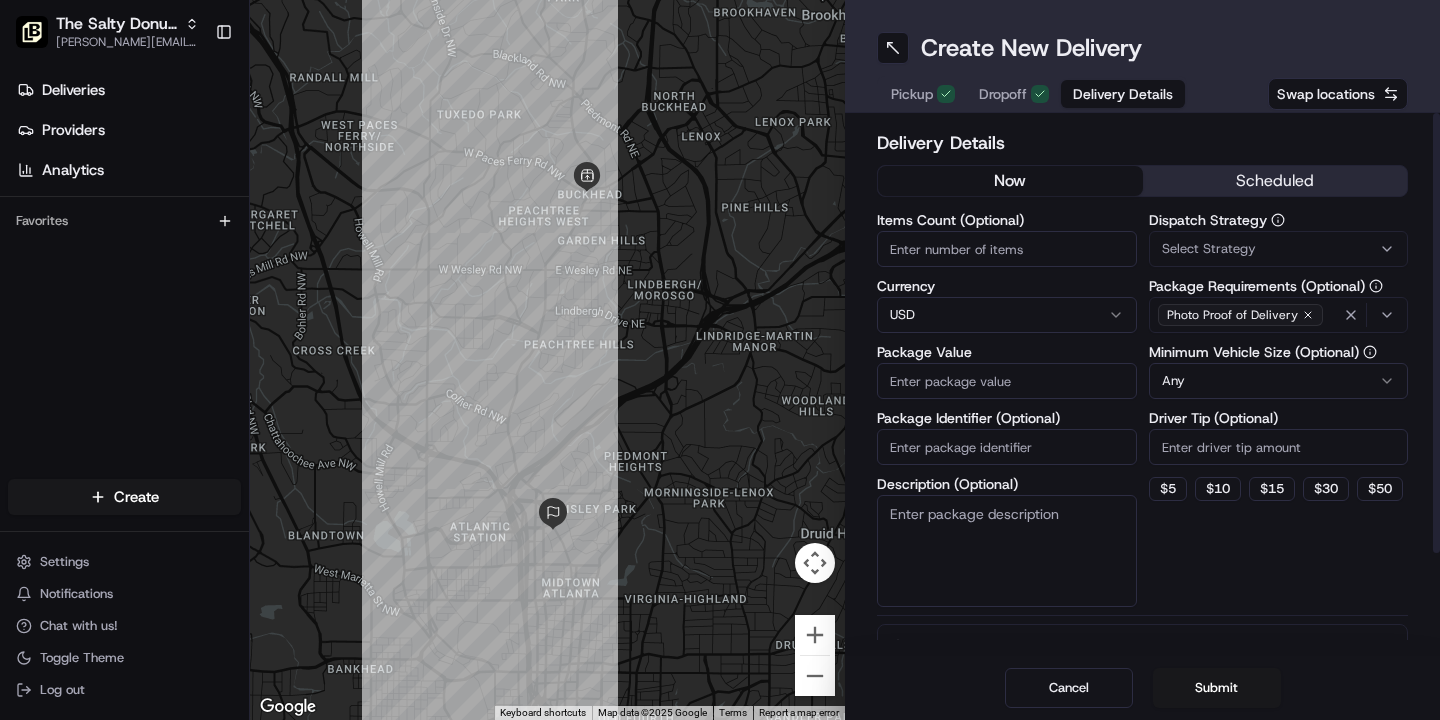 click on "scheduled" at bounding box center (1275, 181) 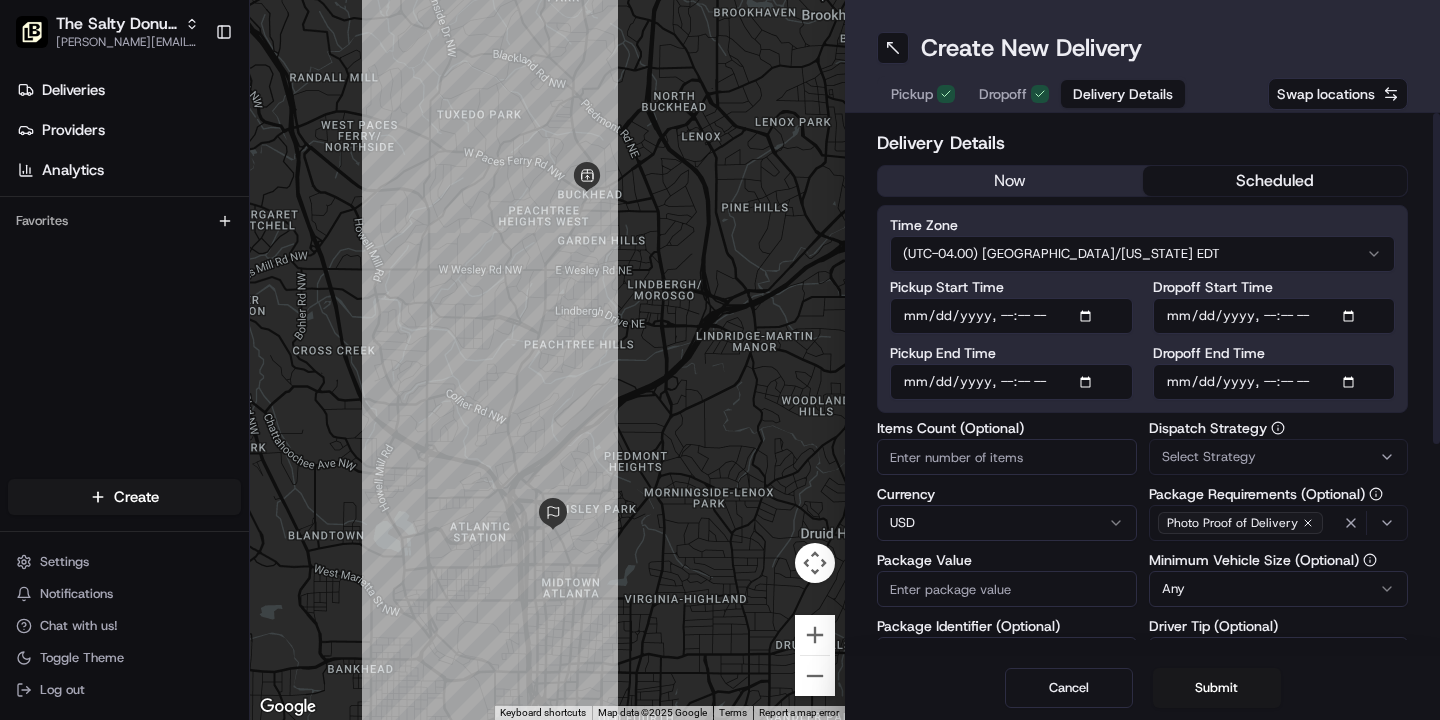 click on "Dropoff Start Time" at bounding box center (1274, 316) 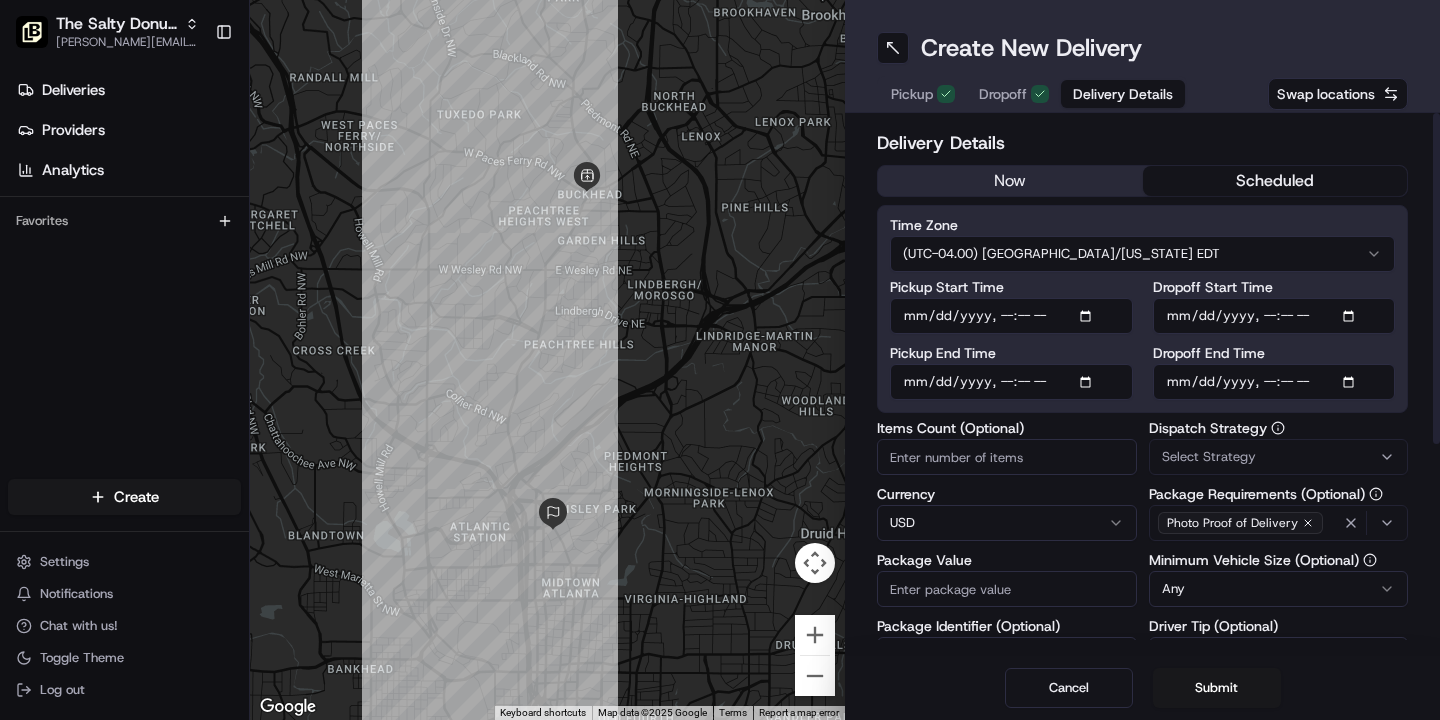 type on "[DATE]T07:45" 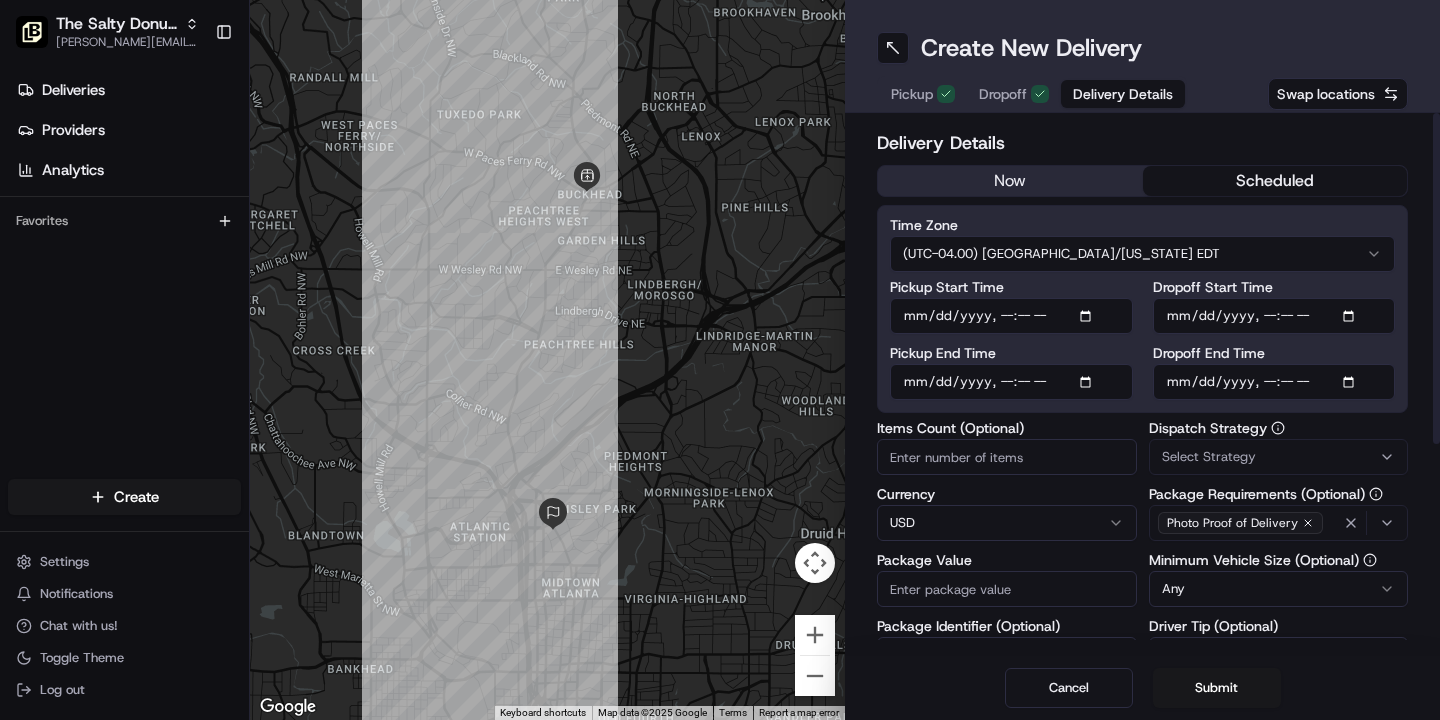 click on "Dropoff End Time" at bounding box center (1274, 382) 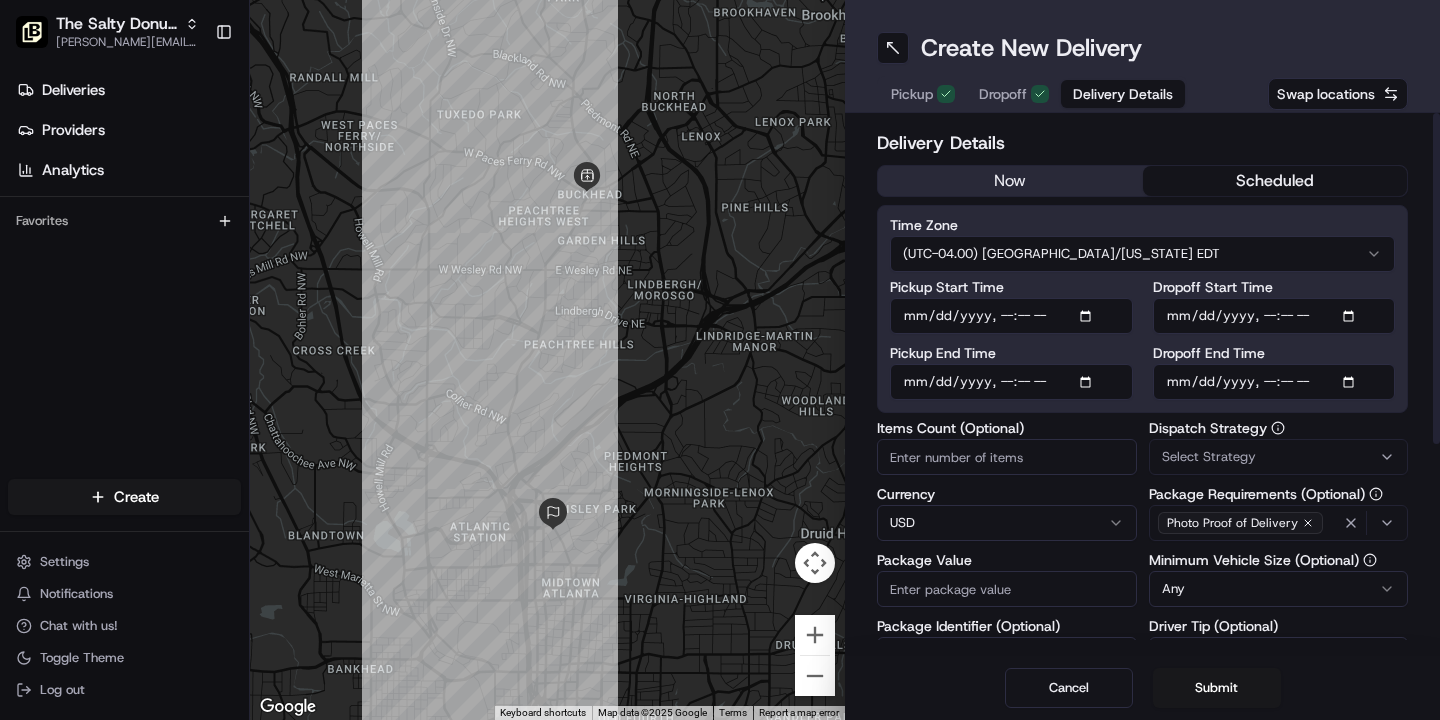 type on "[DATE]T07:55" 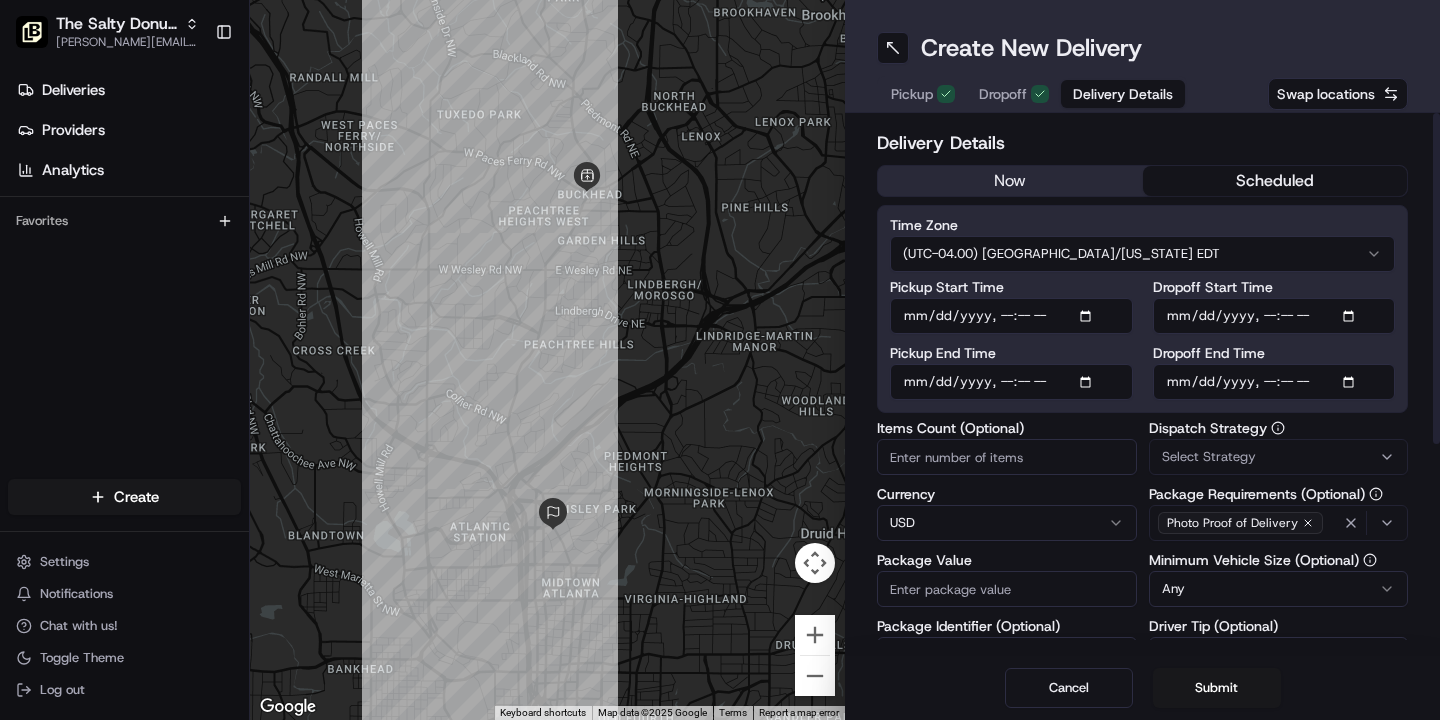 click on "Select Strategy" at bounding box center [1279, 457] 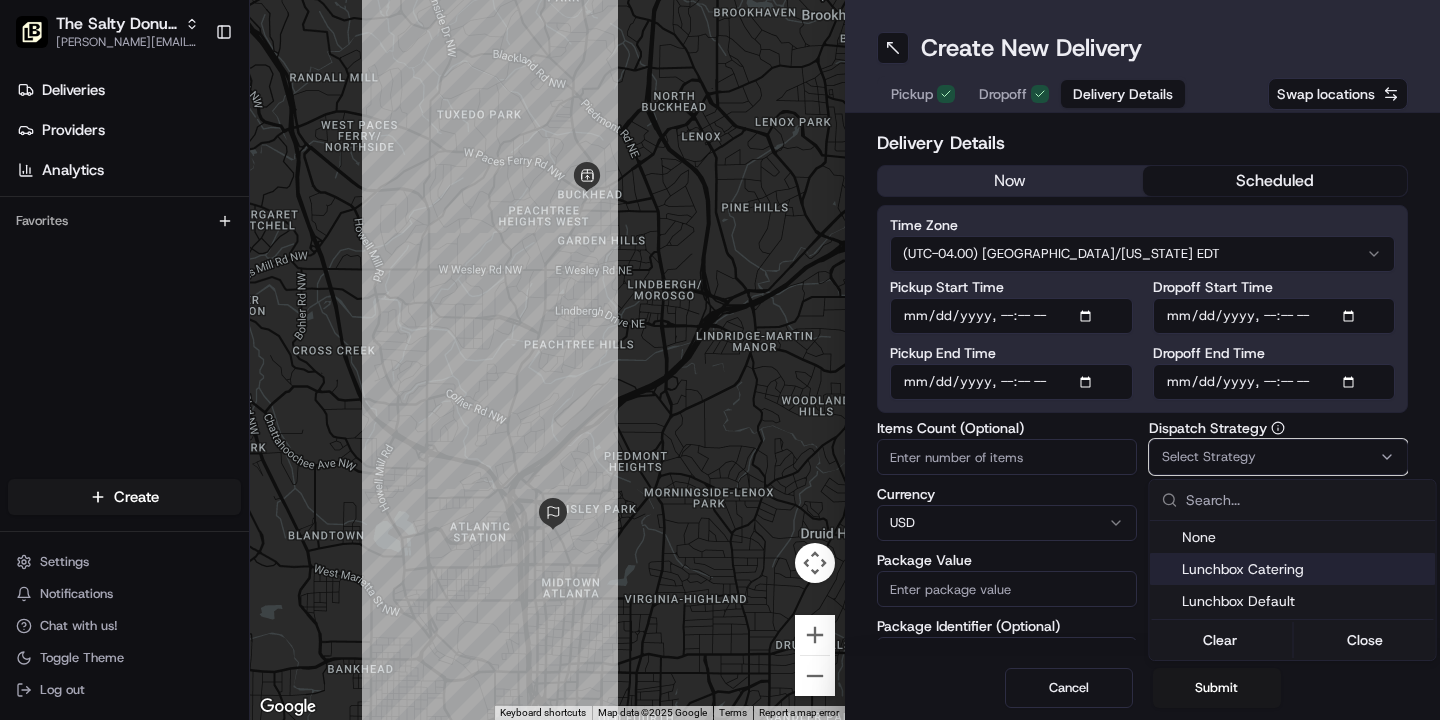 click on "Lunchbox Catering" at bounding box center [1305, 569] 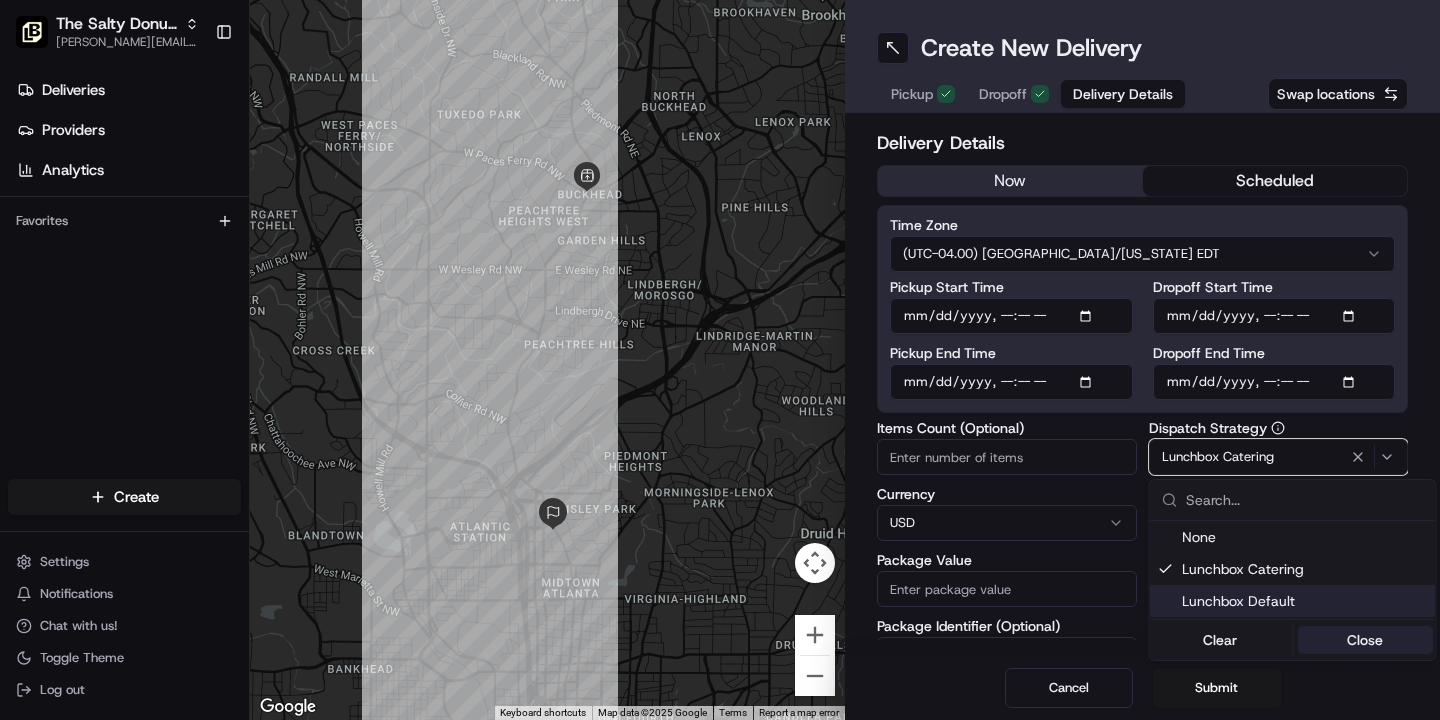 click on "Close" at bounding box center [1365, 640] 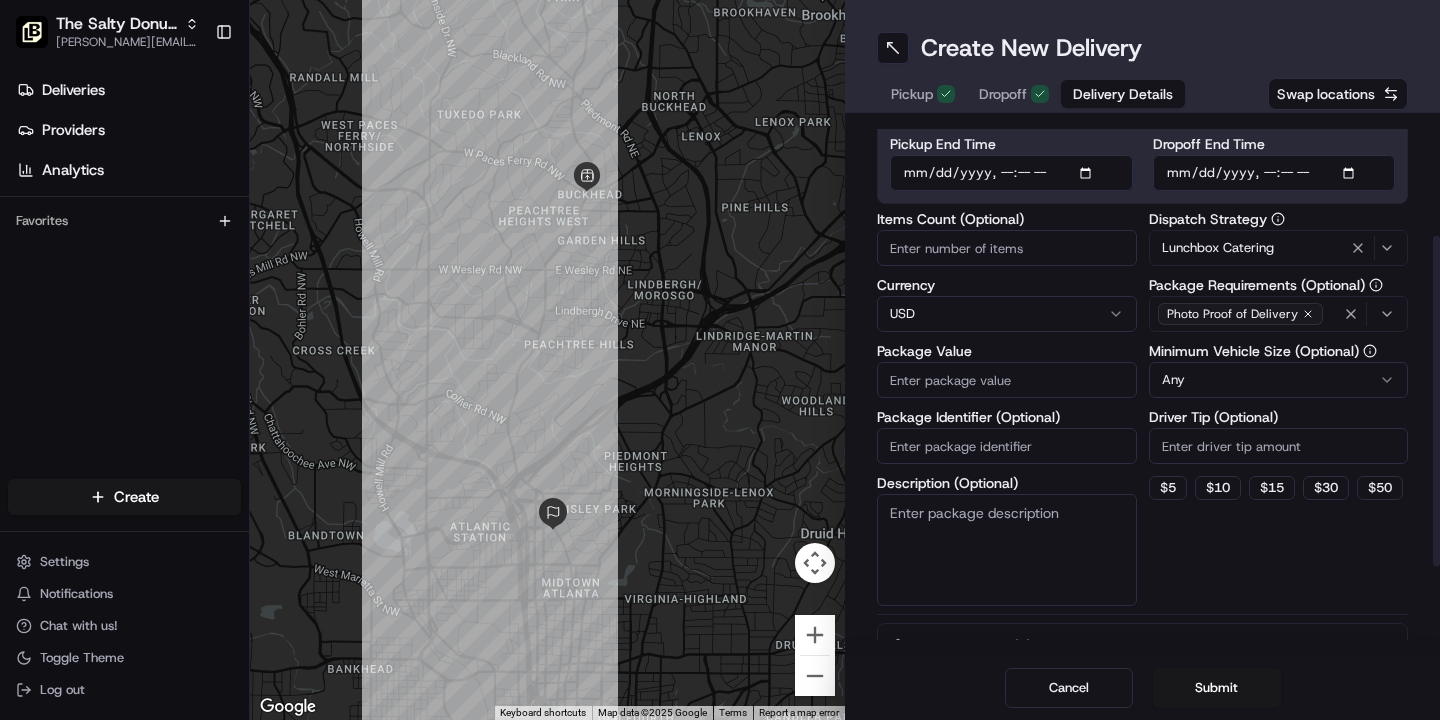scroll, scrollTop: 235, scrollLeft: 0, axis: vertical 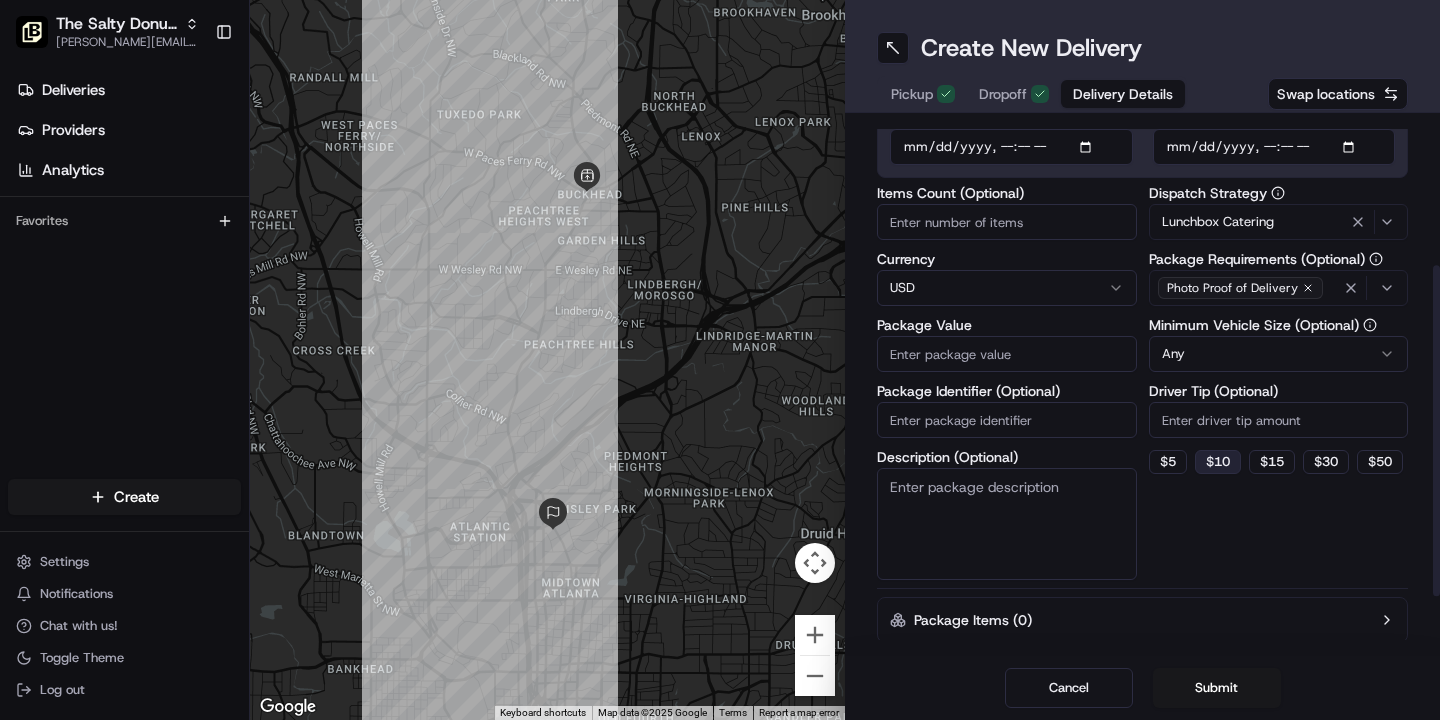 click on "$ 10" at bounding box center [1218, 462] 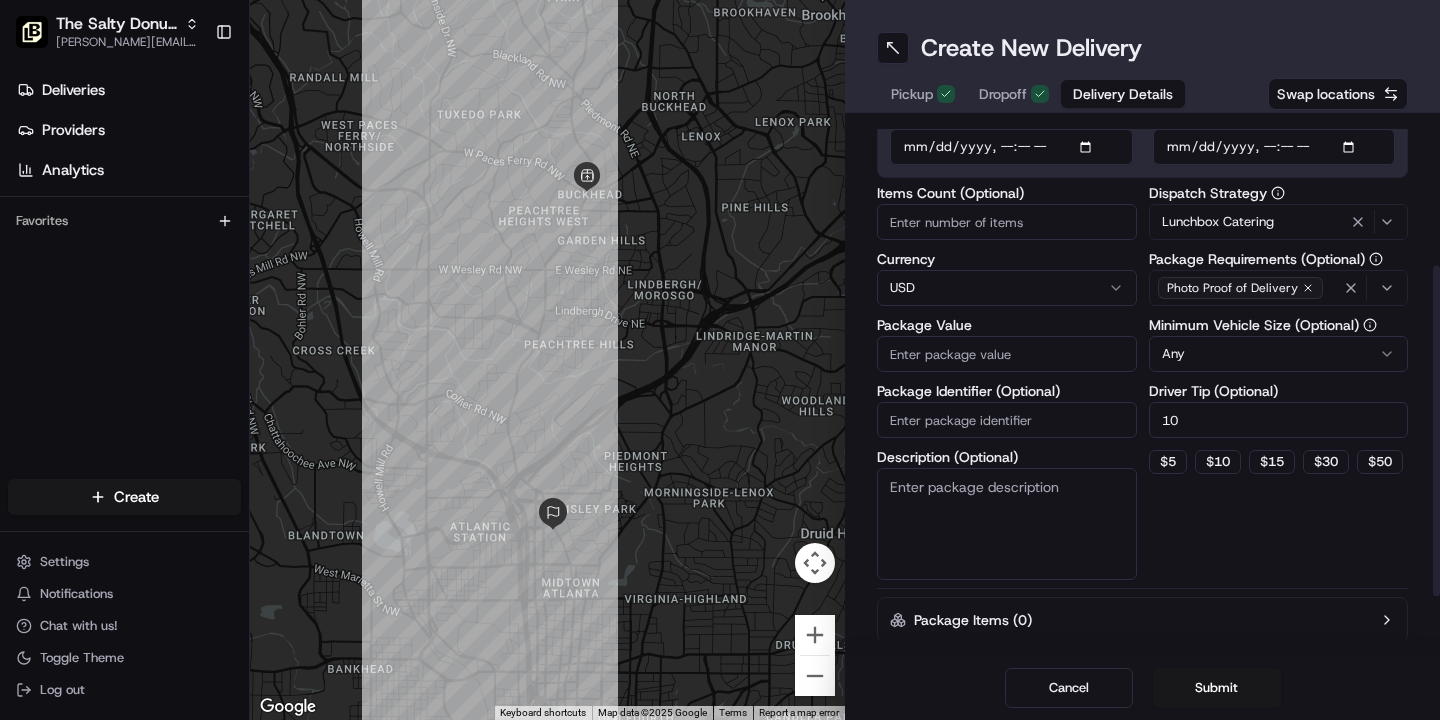 click on "Description (Optional)" at bounding box center [1007, 524] 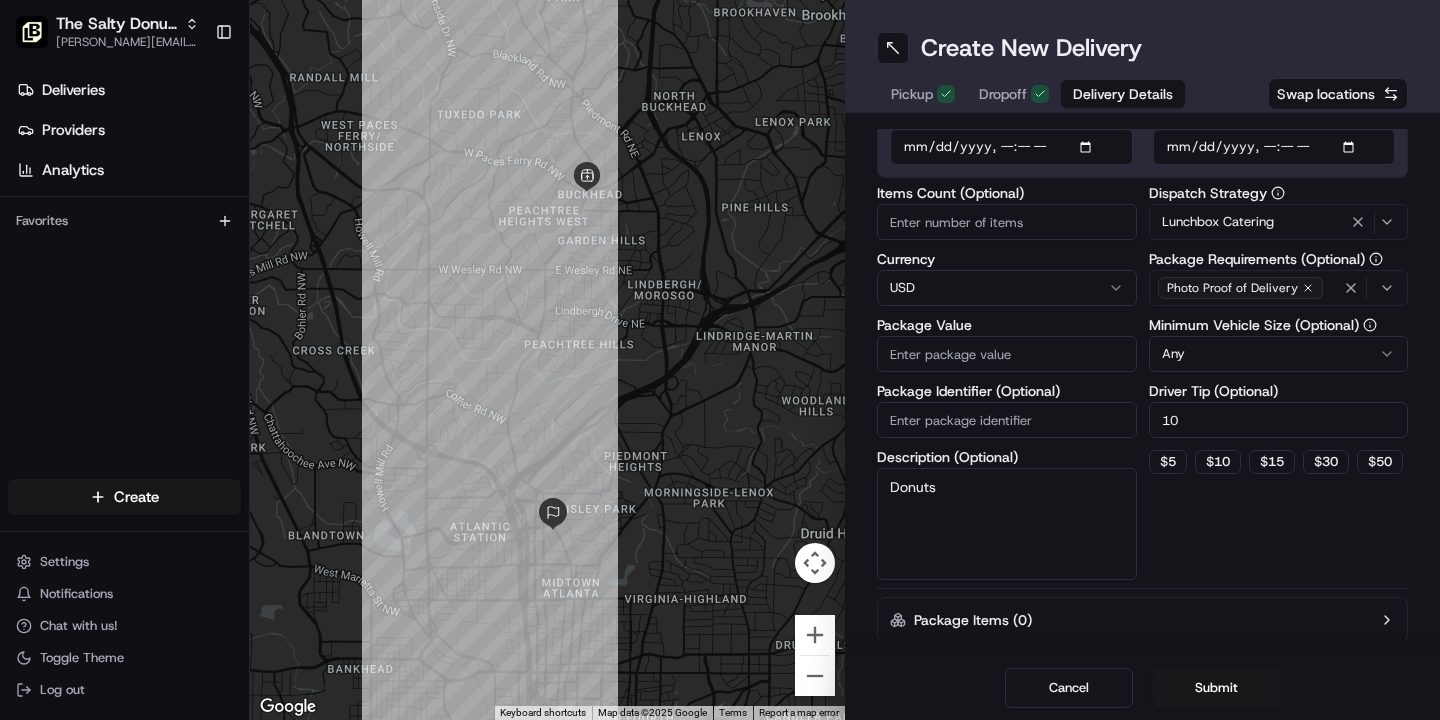 type on "Donuts" 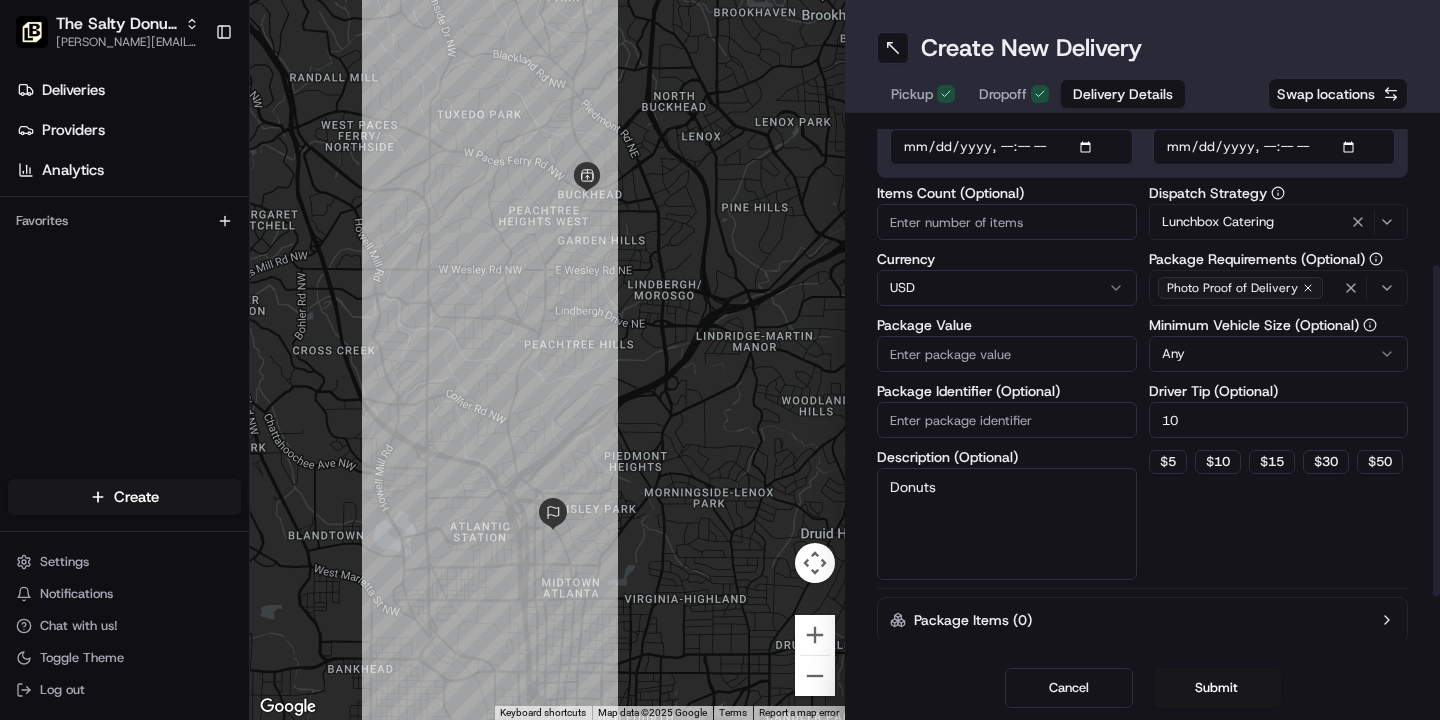 click on "10" at bounding box center (1279, 420) 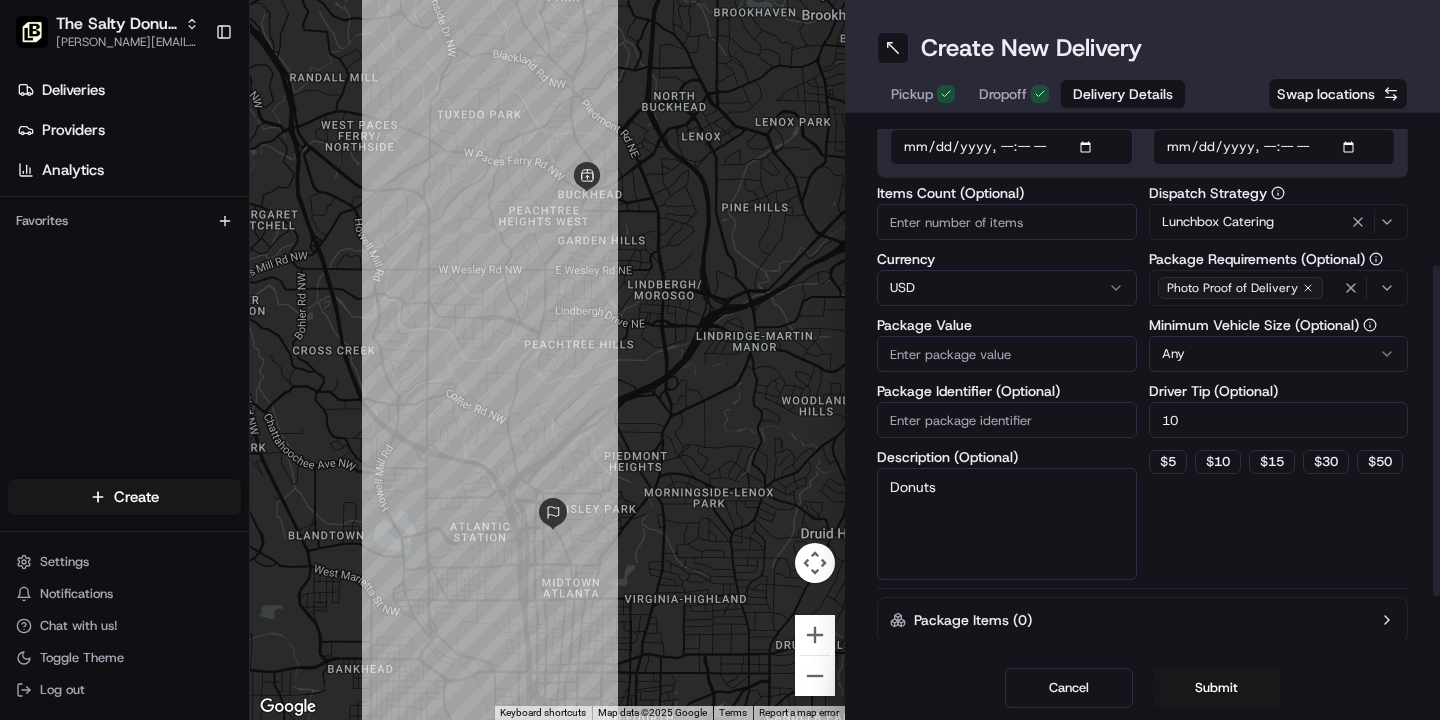 type on "1" 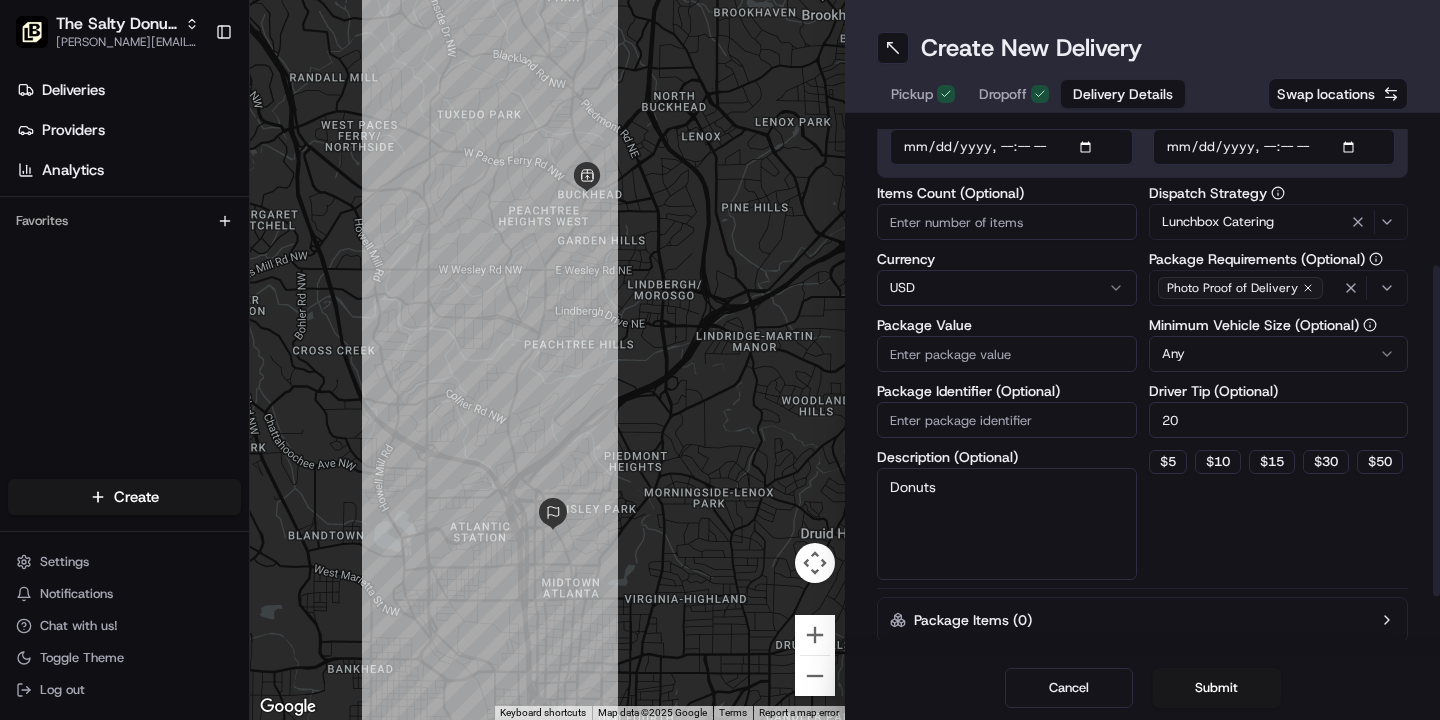 type on "20" 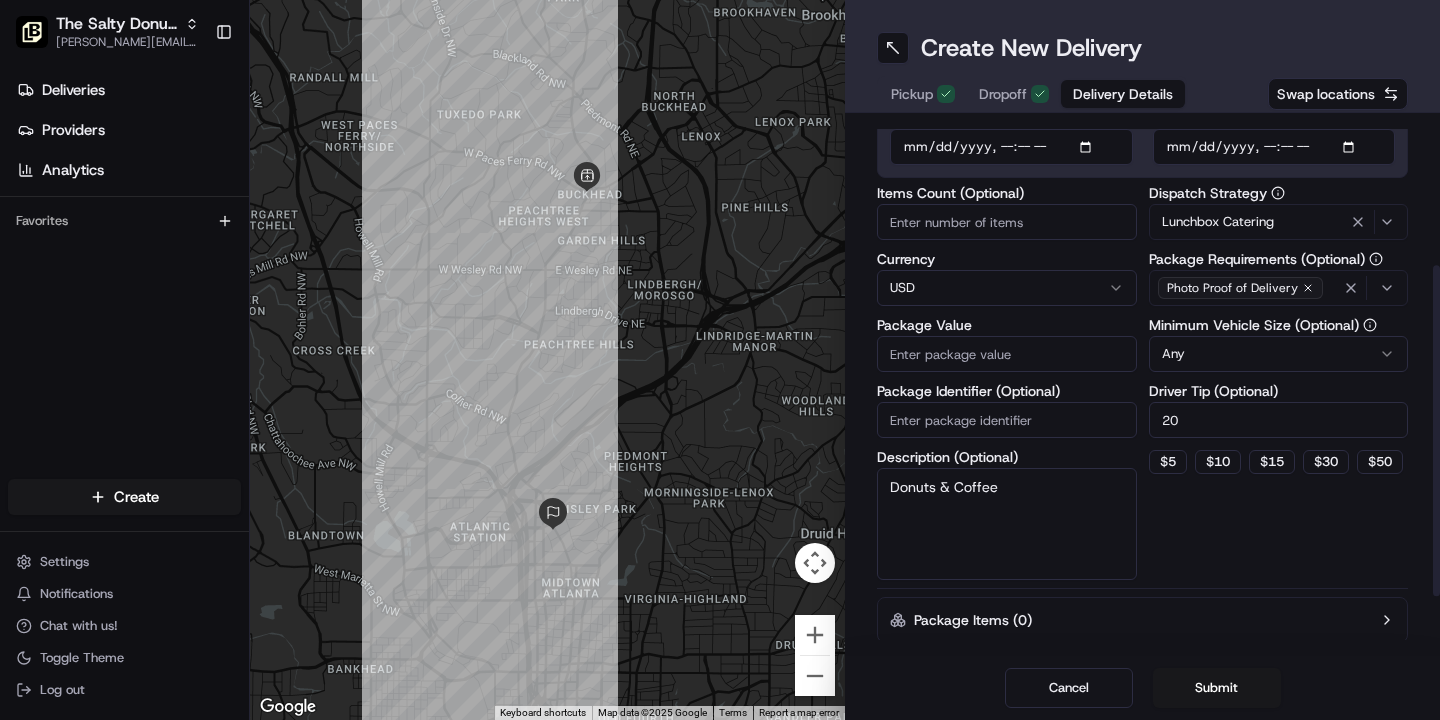 type on "Donuts & Coffee" 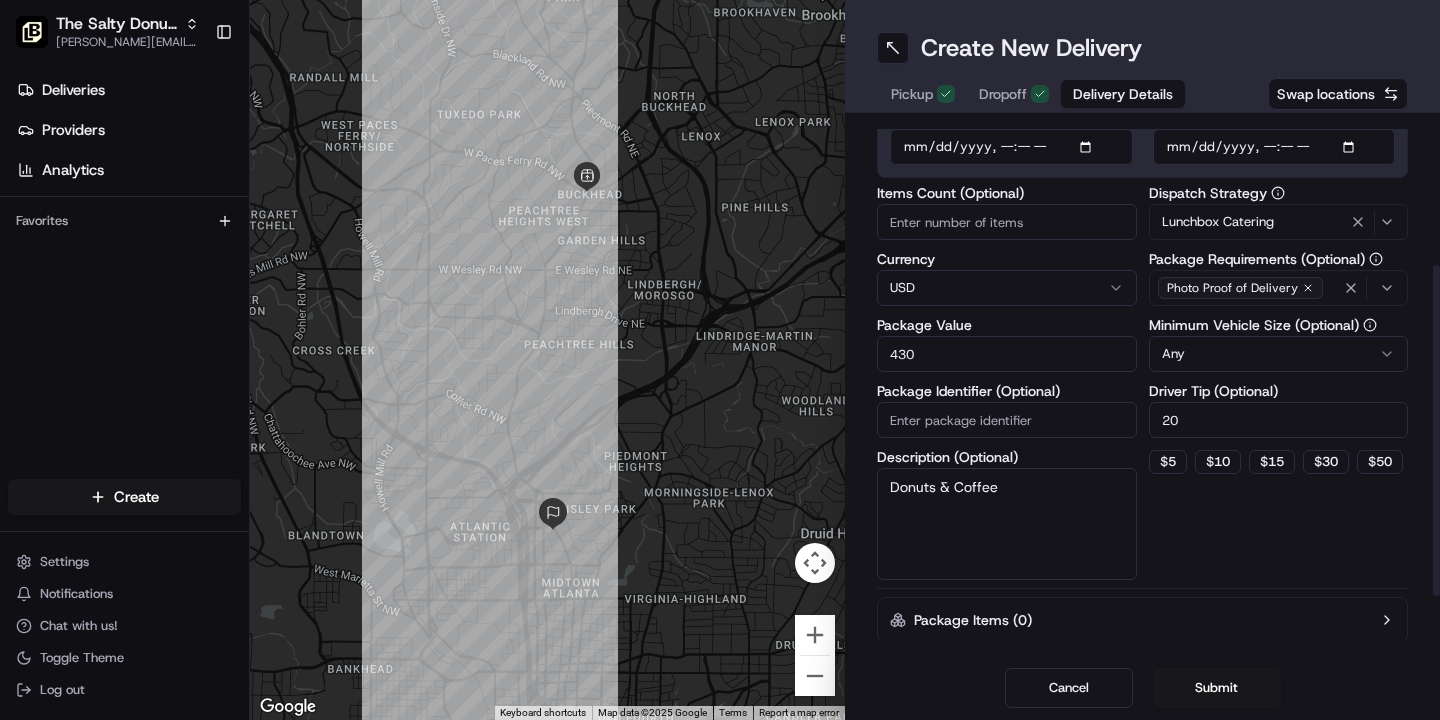 type on "430" 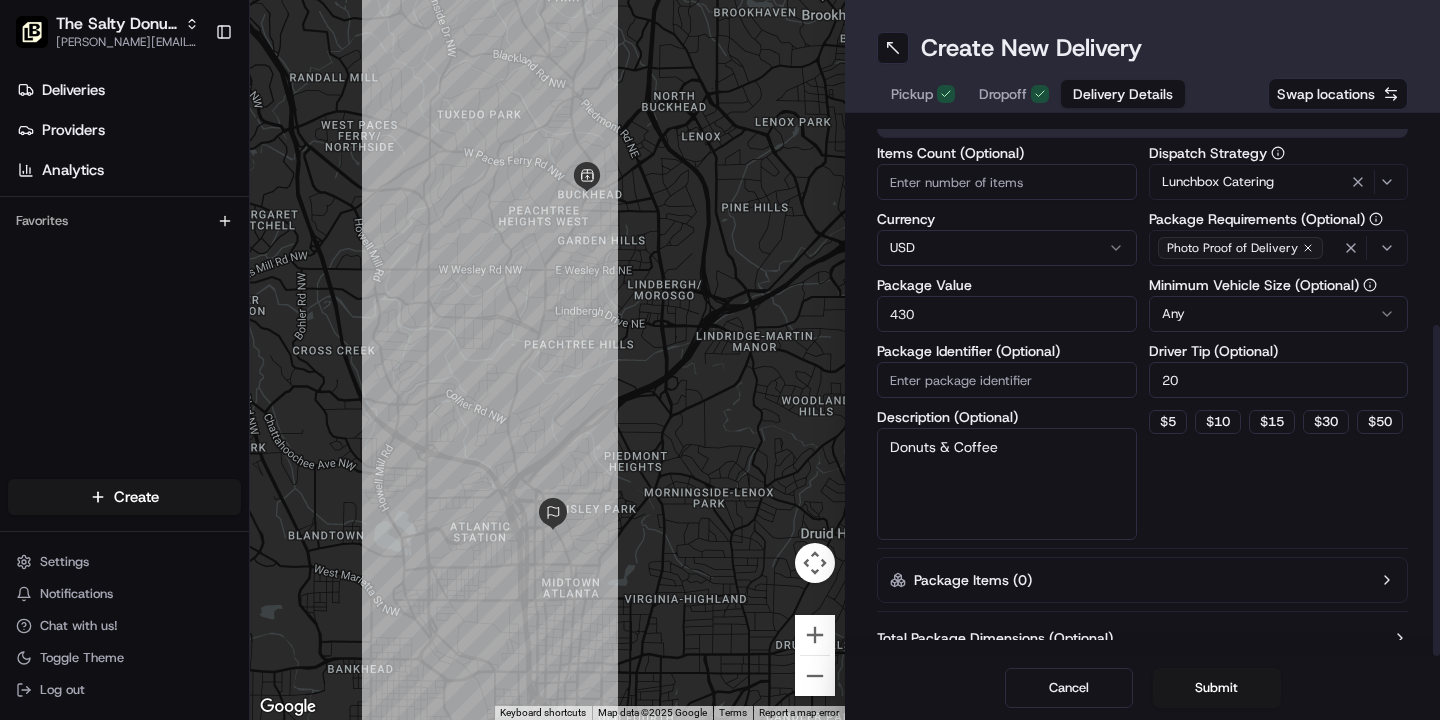 scroll, scrollTop: 327, scrollLeft: 0, axis: vertical 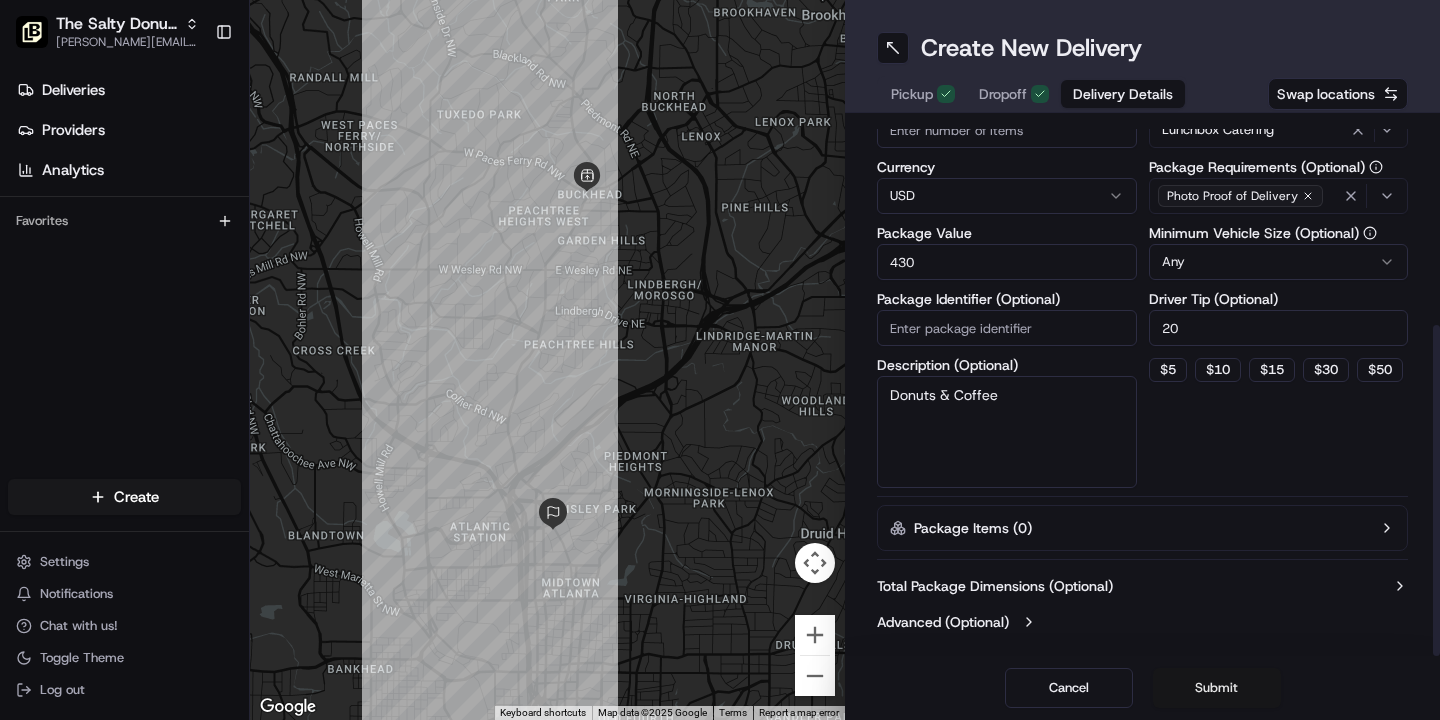 click on "Submit" at bounding box center (1217, 688) 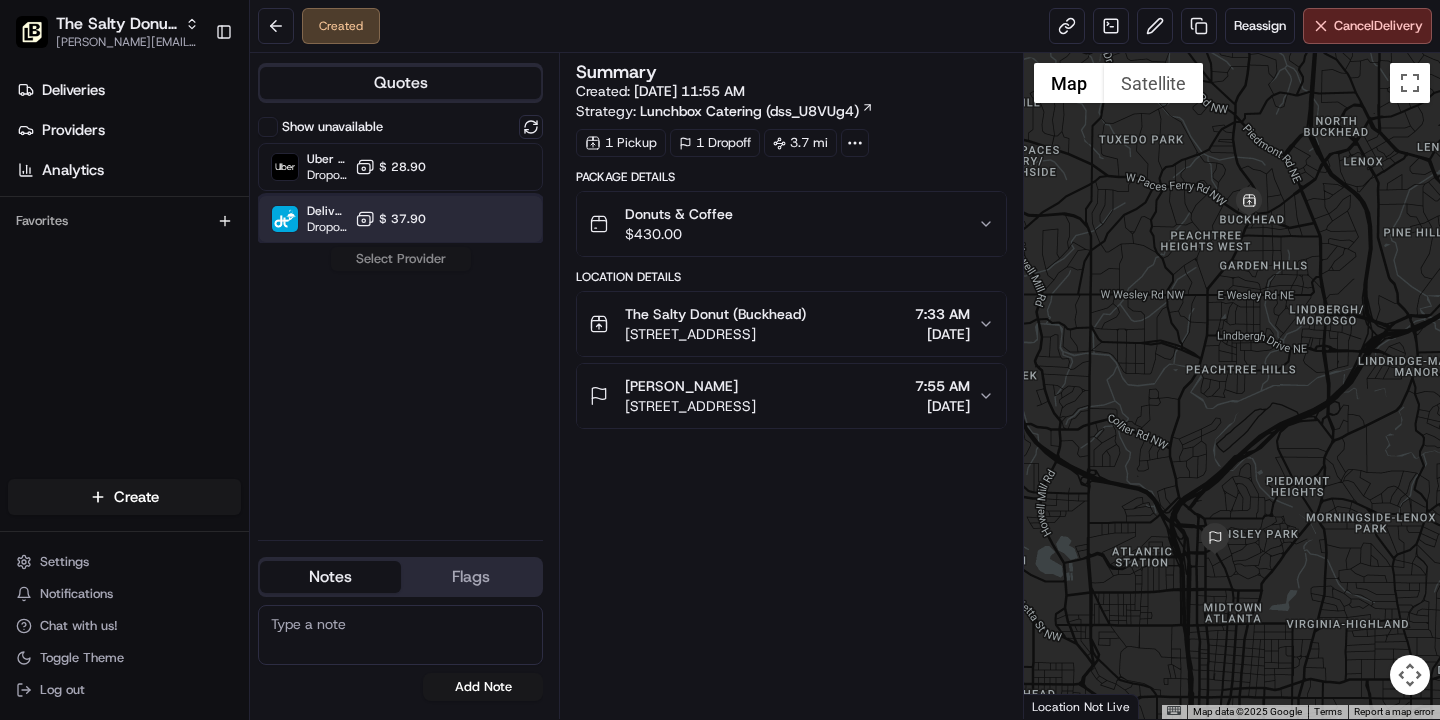 click on "DeliverThat Dropoff ETA   - $   37.90" at bounding box center [400, 219] 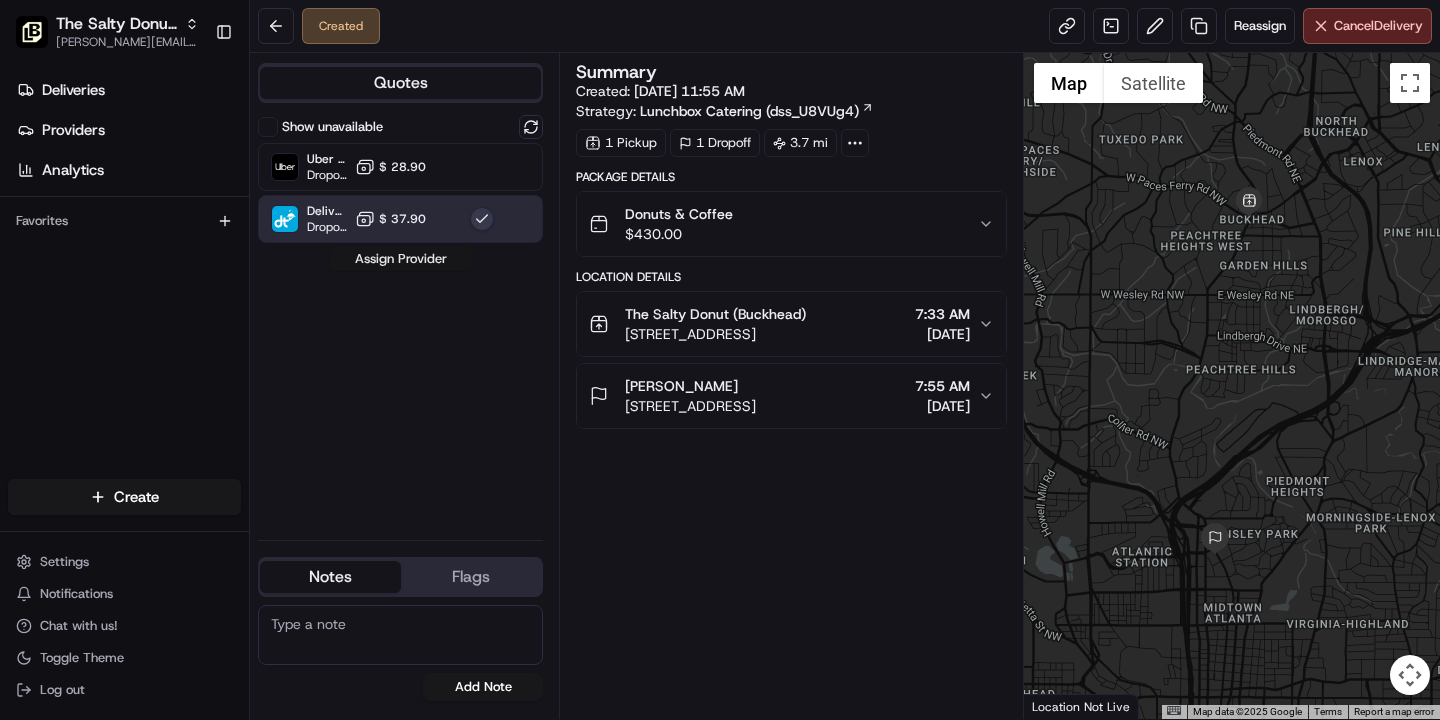 click on "Assign Provider" at bounding box center [401, 259] 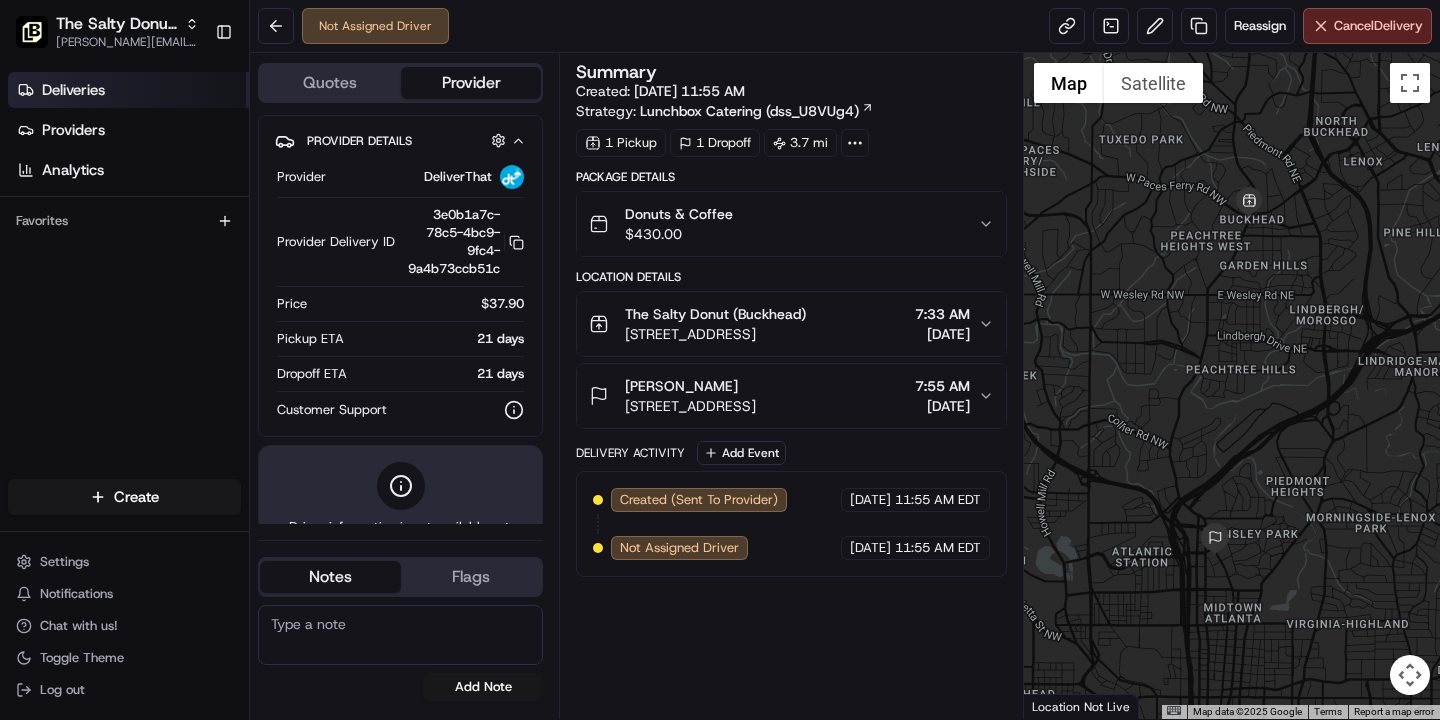 click on "Deliveries" at bounding box center (128, 90) 